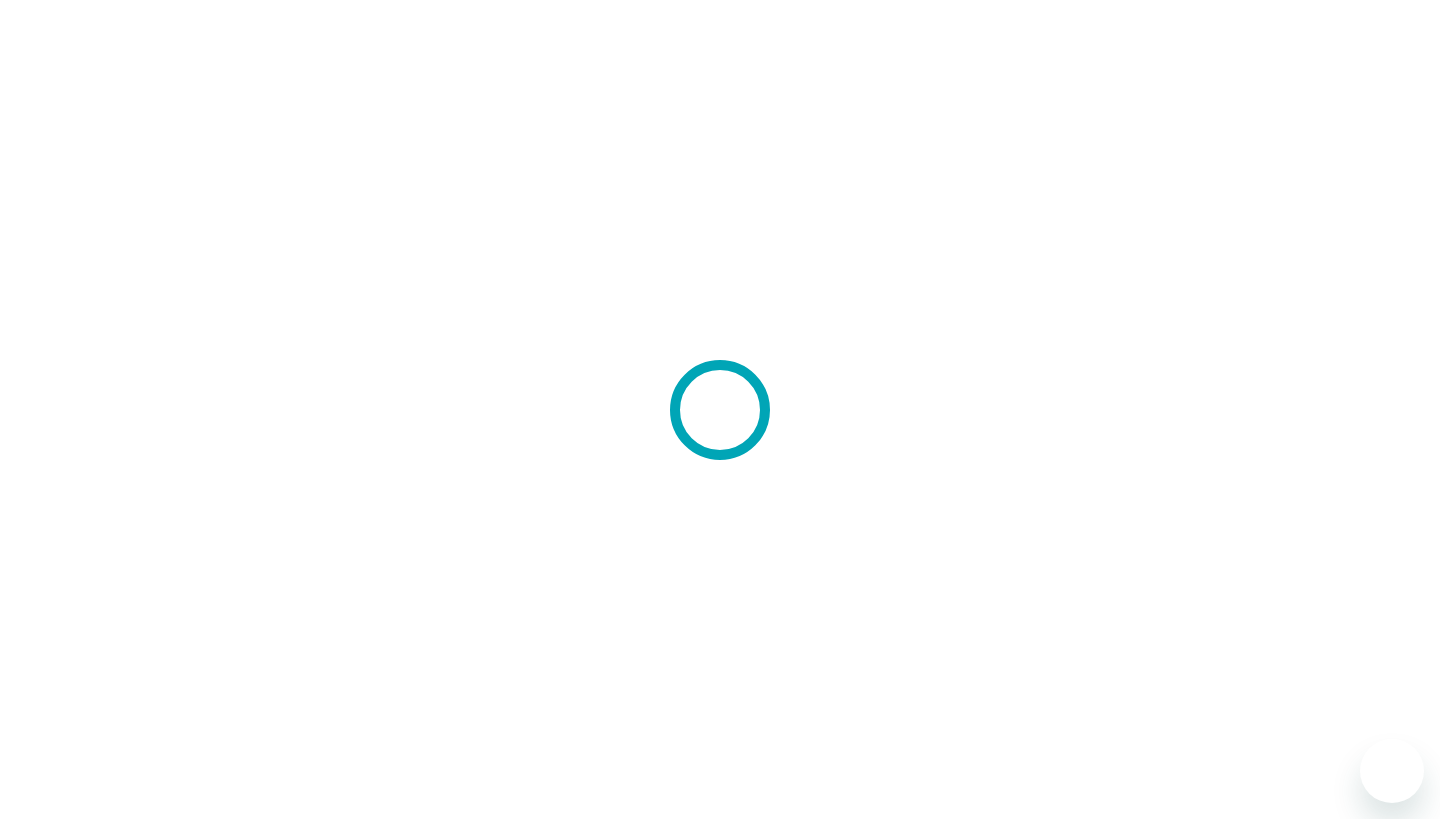 scroll, scrollTop: 0, scrollLeft: 0, axis: both 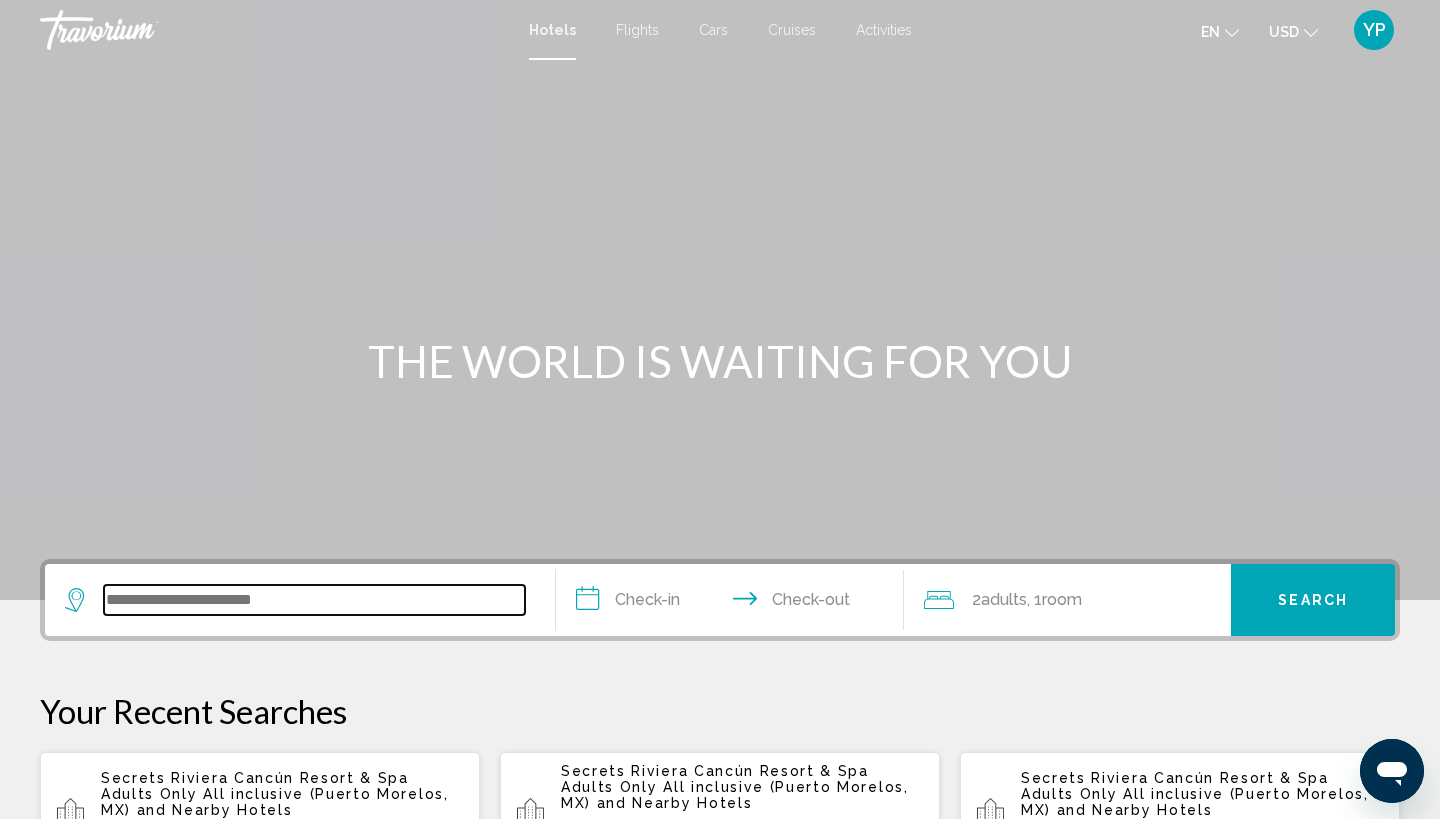 click at bounding box center [314, 600] 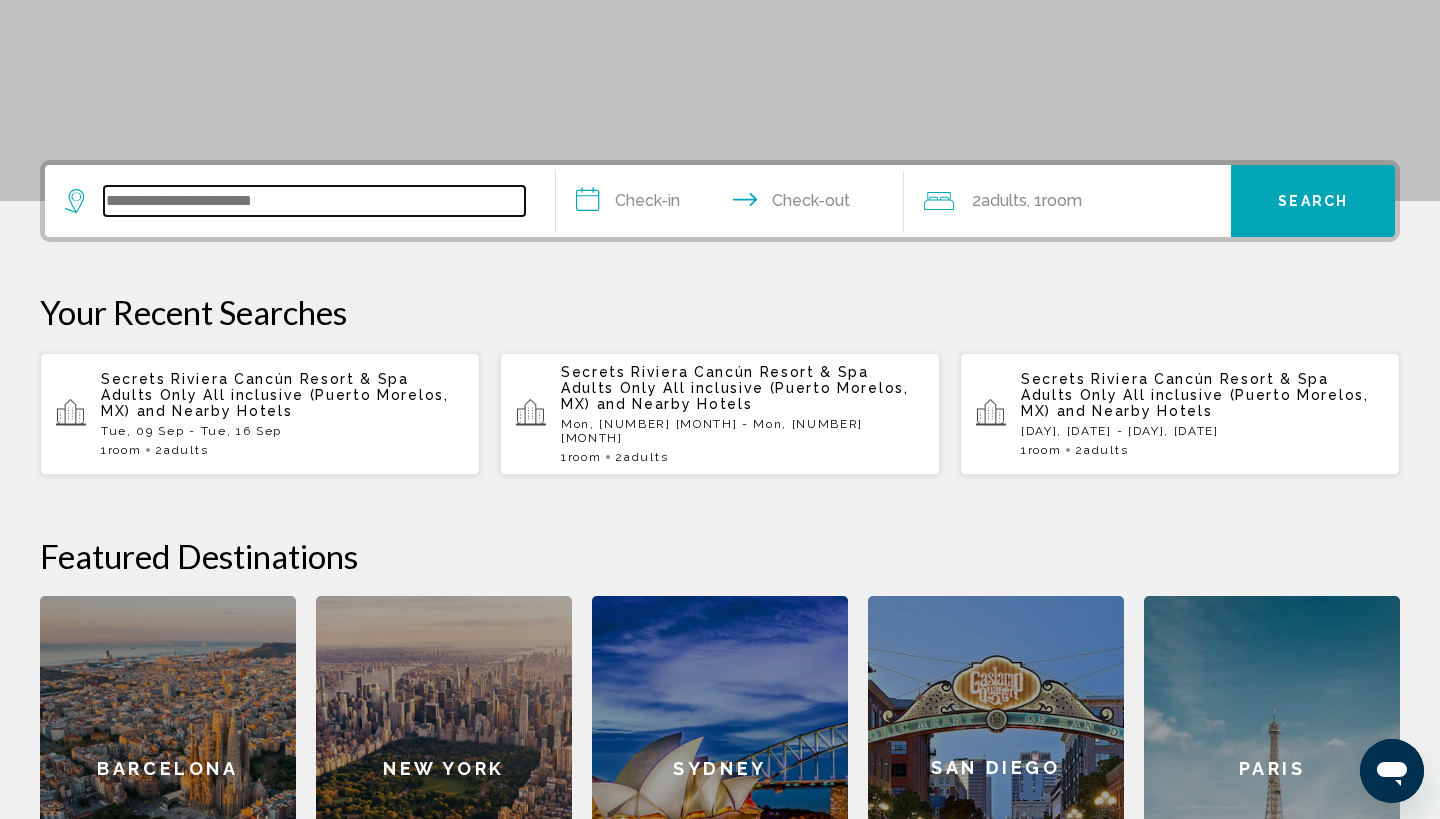 scroll, scrollTop: 494, scrollLeft: 0, axis: vertical 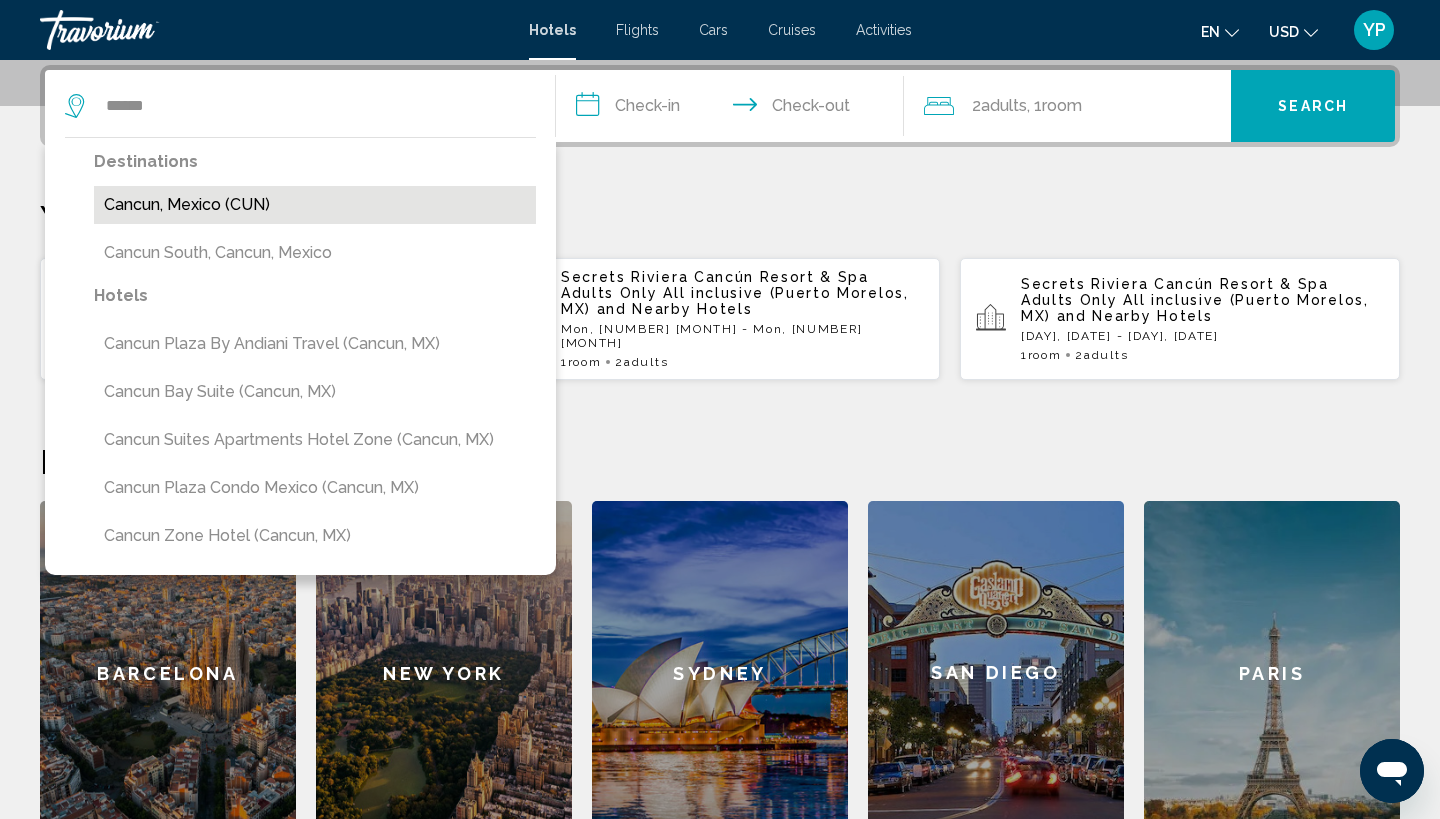 click on "Cancun, Mexico (CUN)" at bounding box center (315, 205) 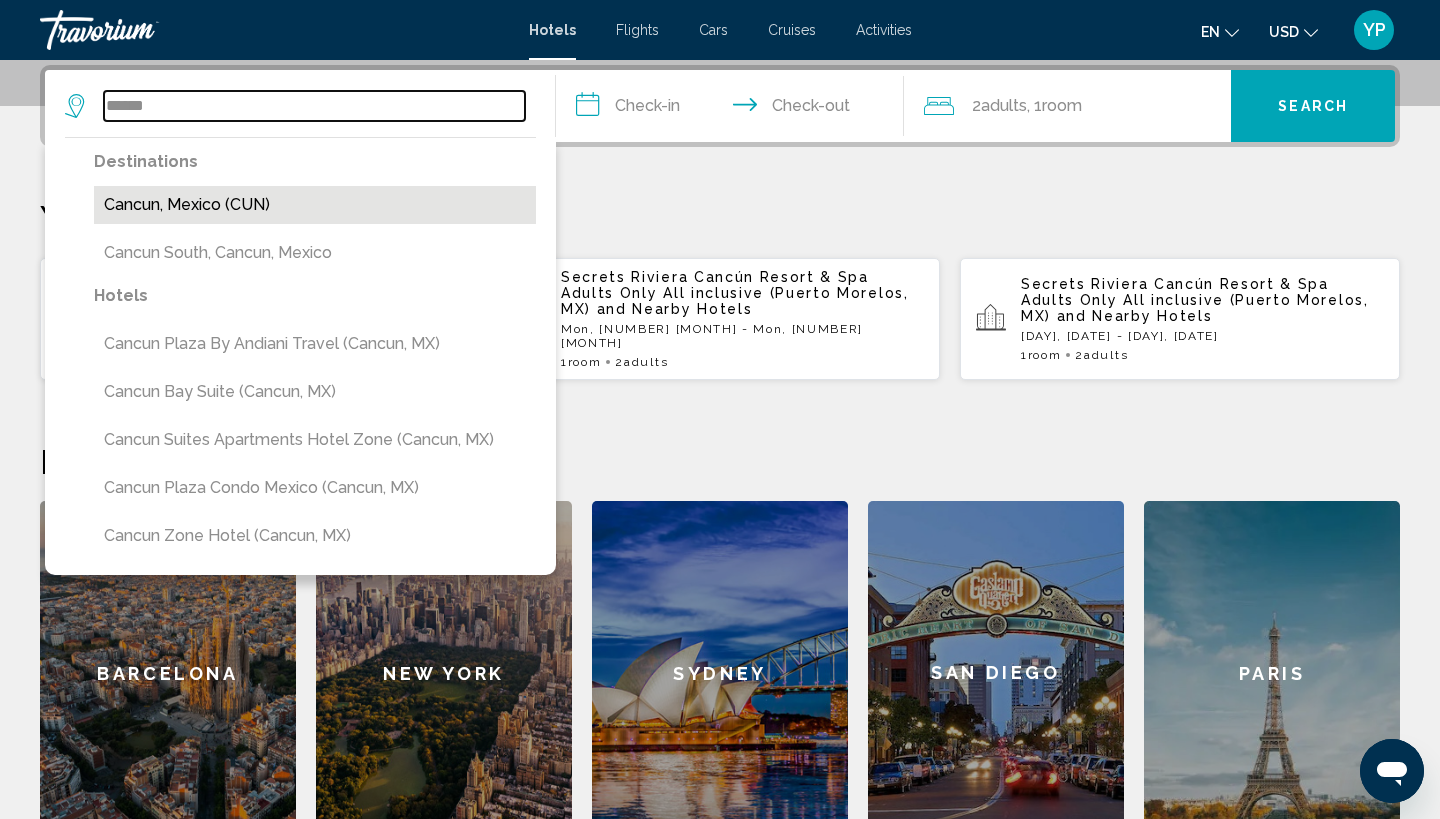 type on "**********" 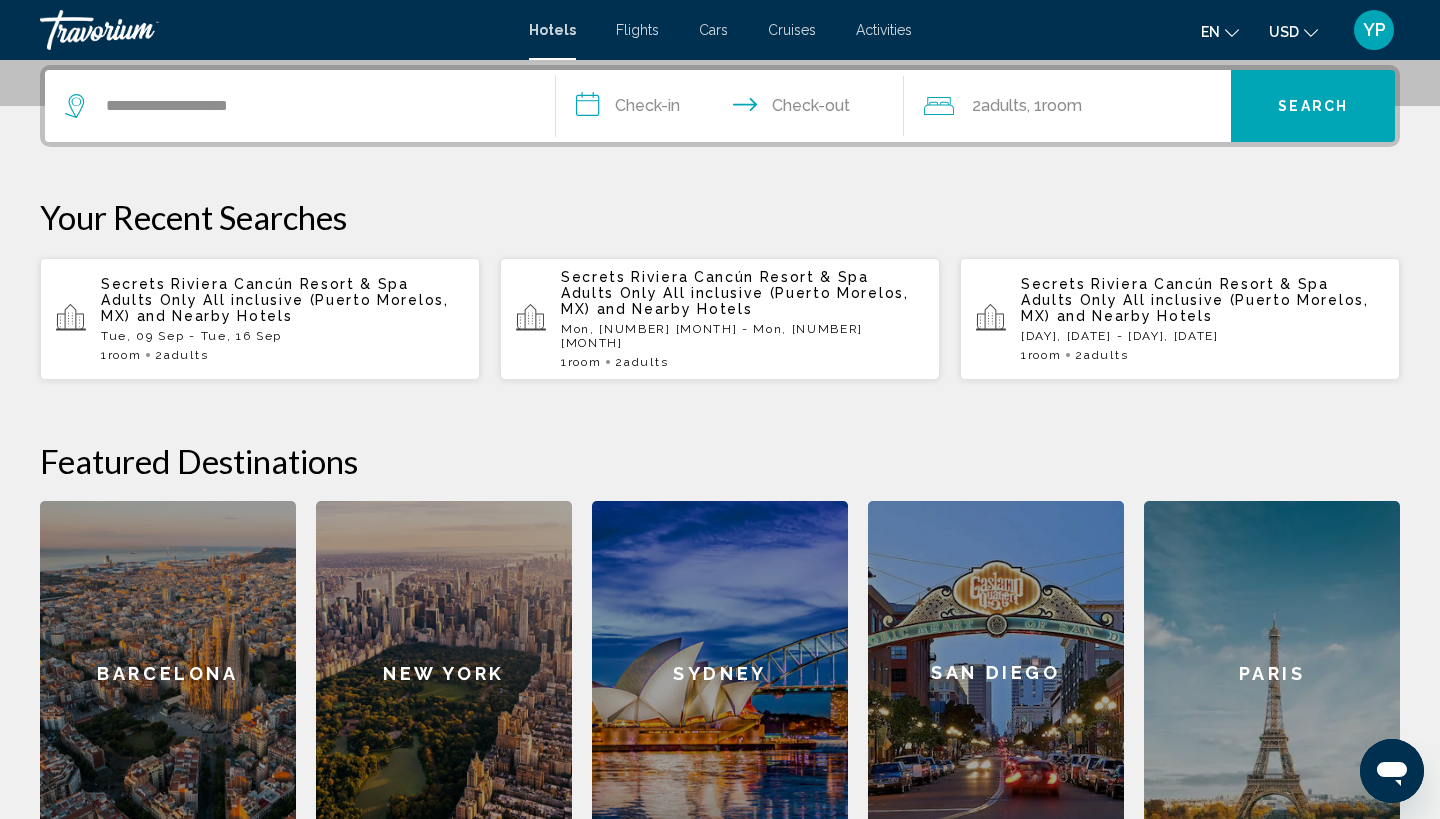 click on "**********" at bounding box center (734, 109) 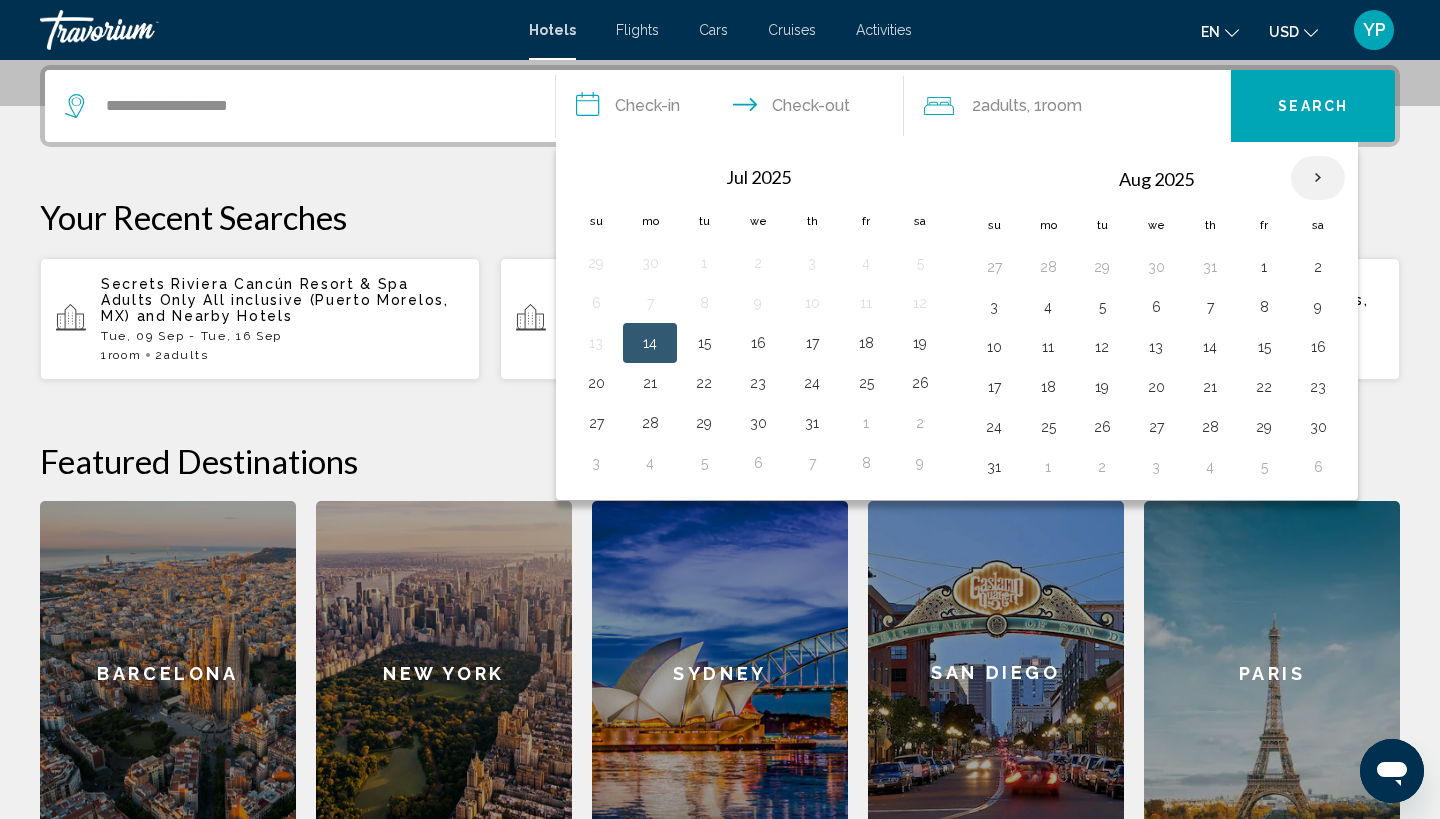 click at bounding box center [1318, 178] 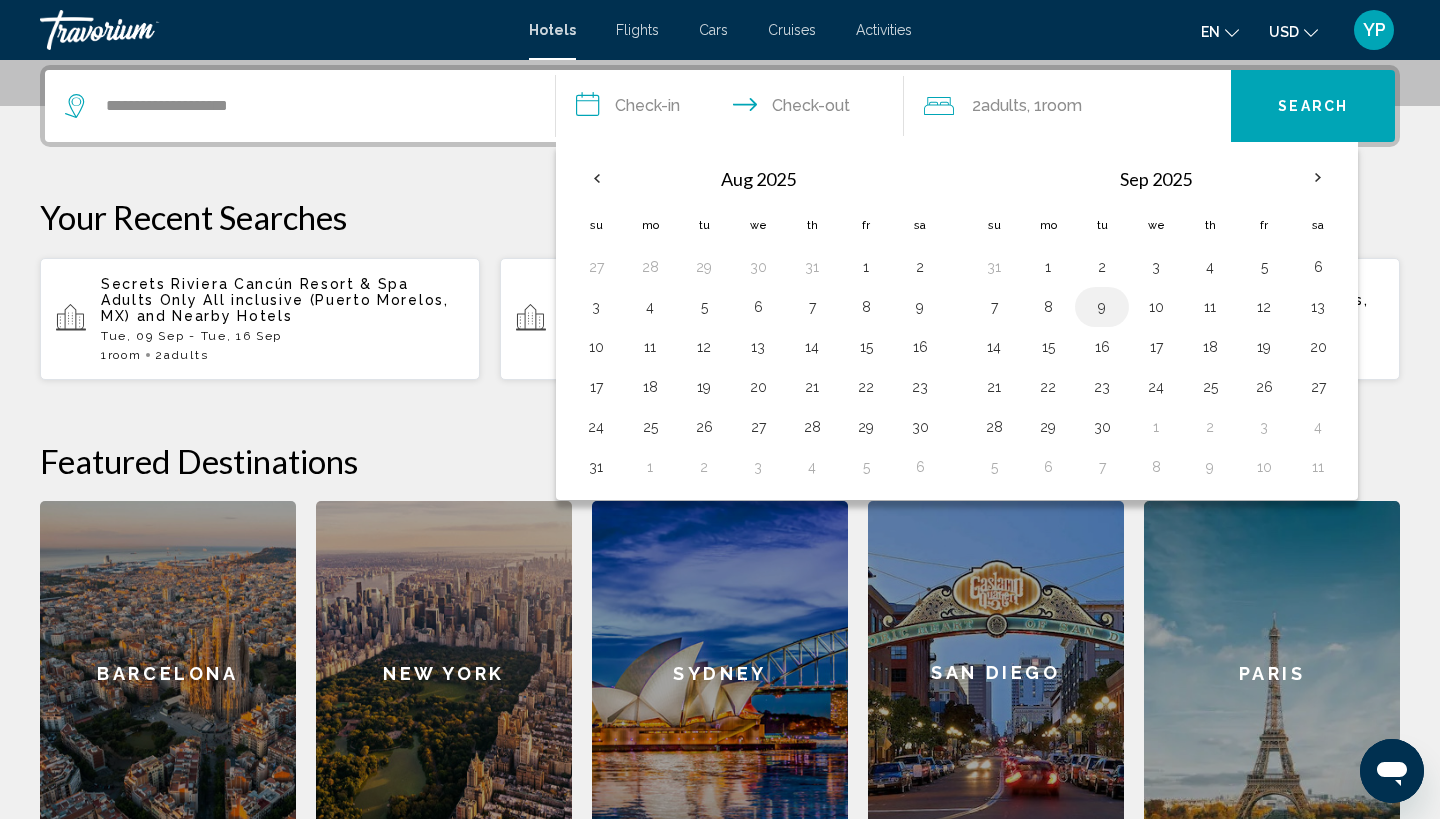 click on "9" at bounding box center (1102, 307) 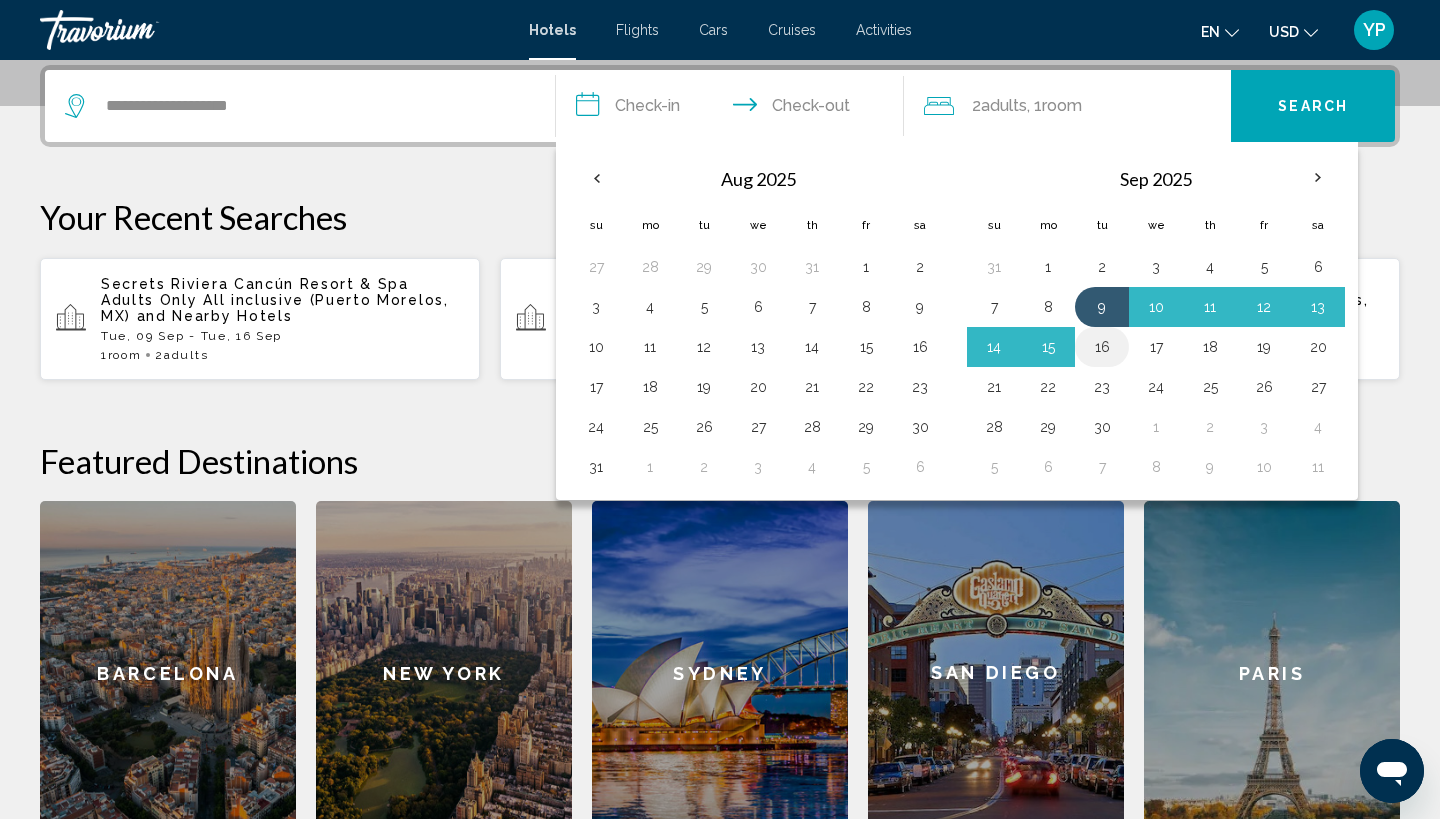click on "16" at bounding box center (1102, 347) 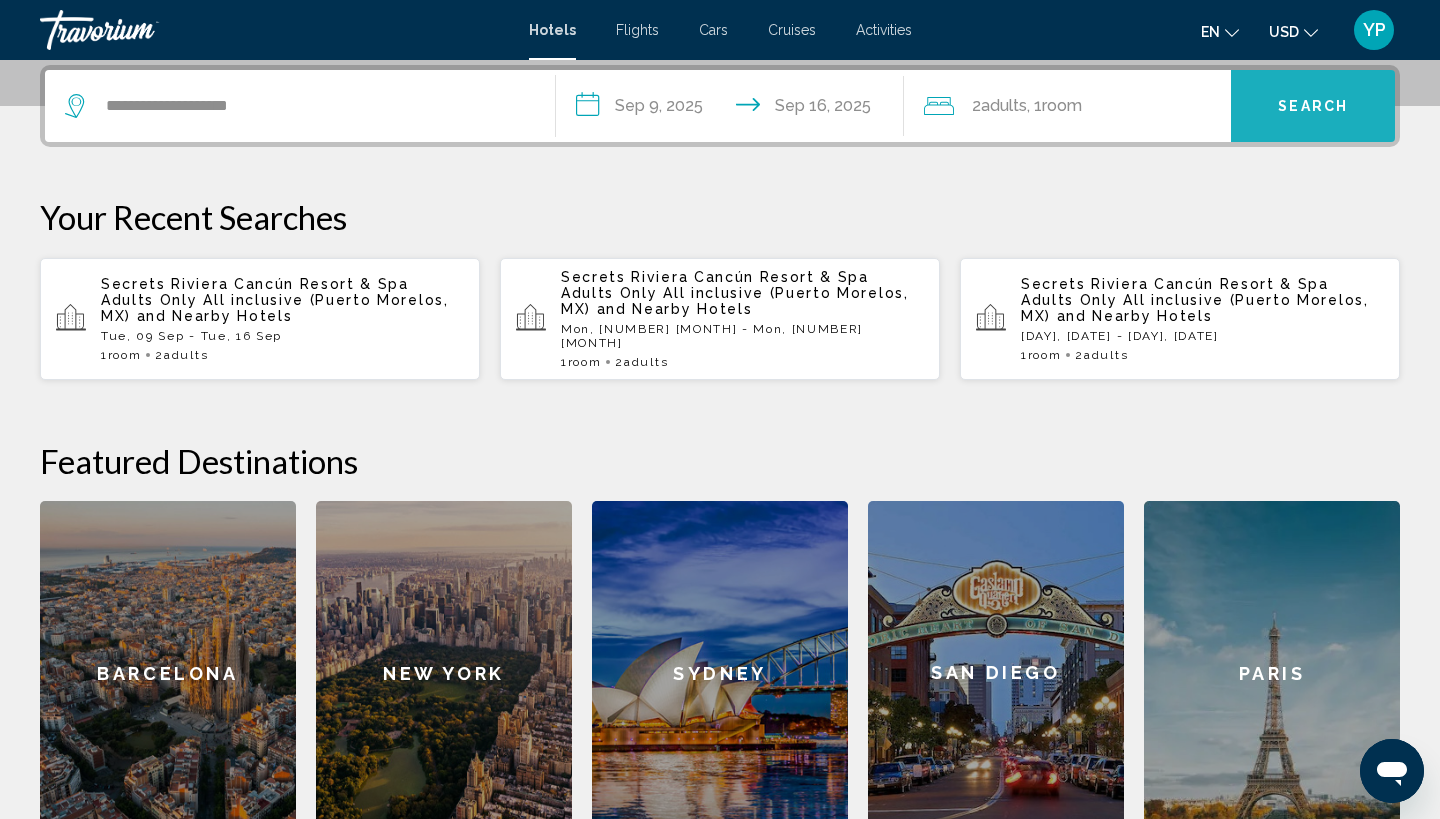 click on "Search" at bounding box center [1313, 106] 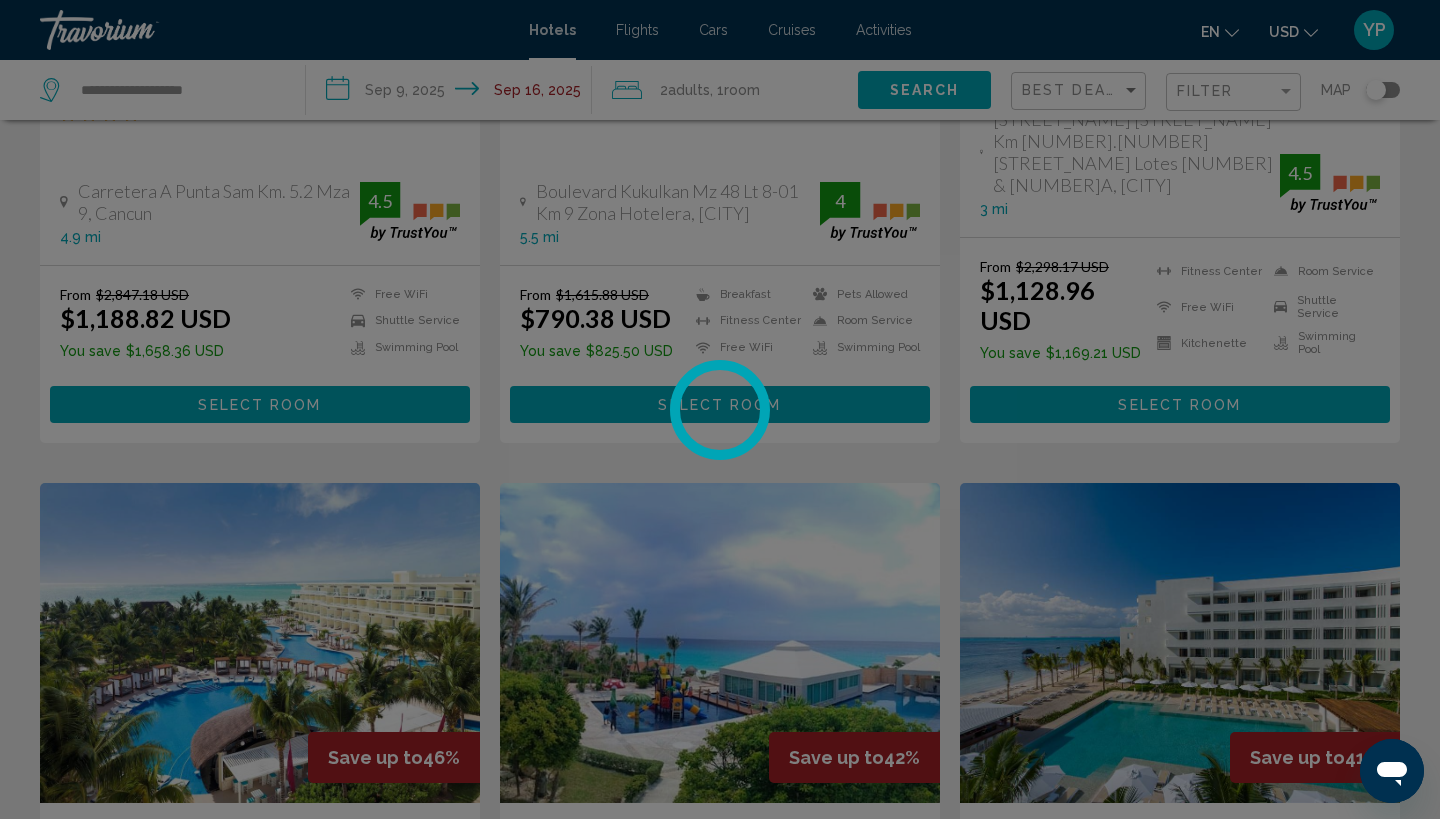 scroll, scrollTop: 0, scrollLeft: 0, axis: both 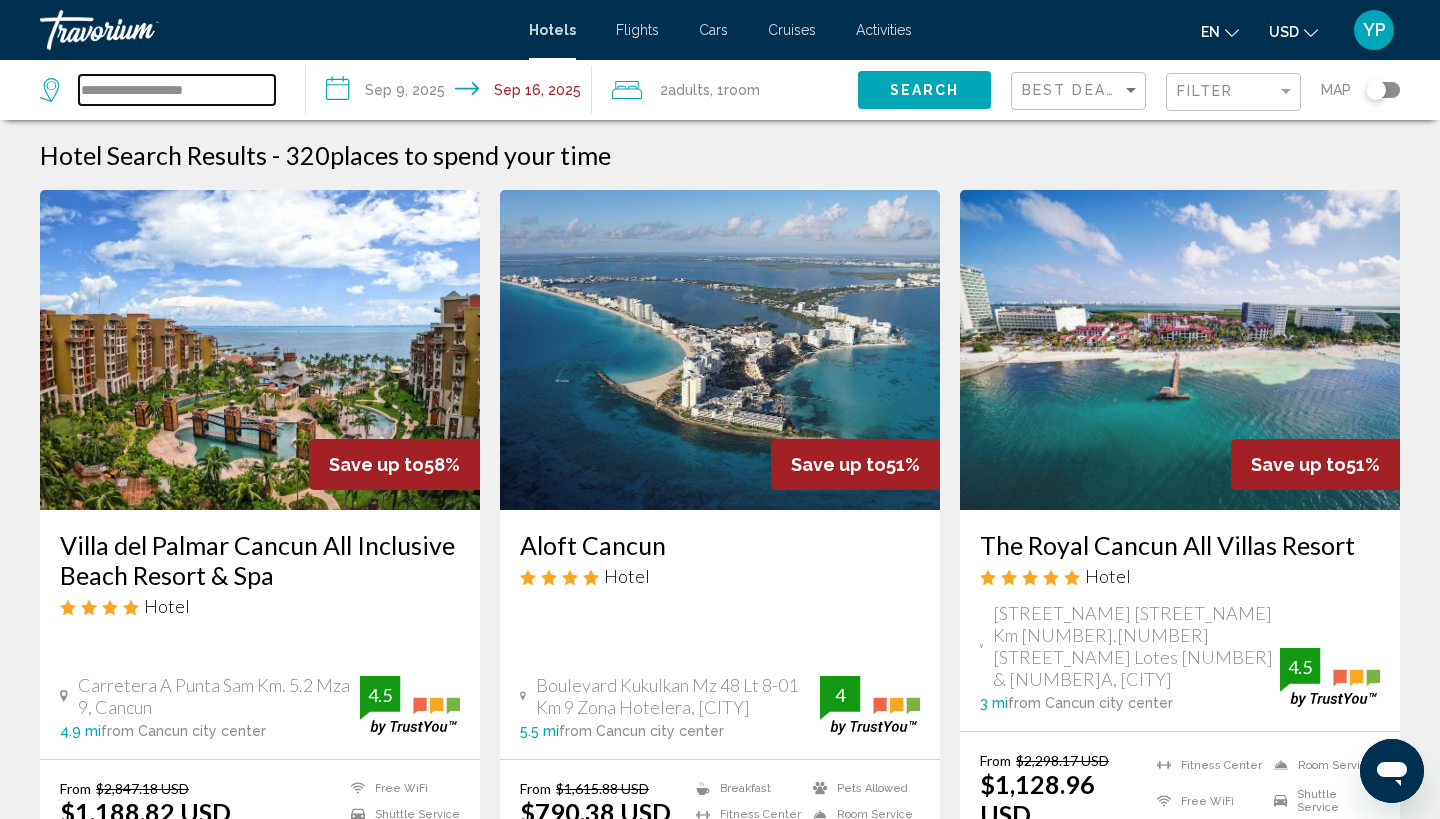 click on "**********" at bounding box center (177, 90) 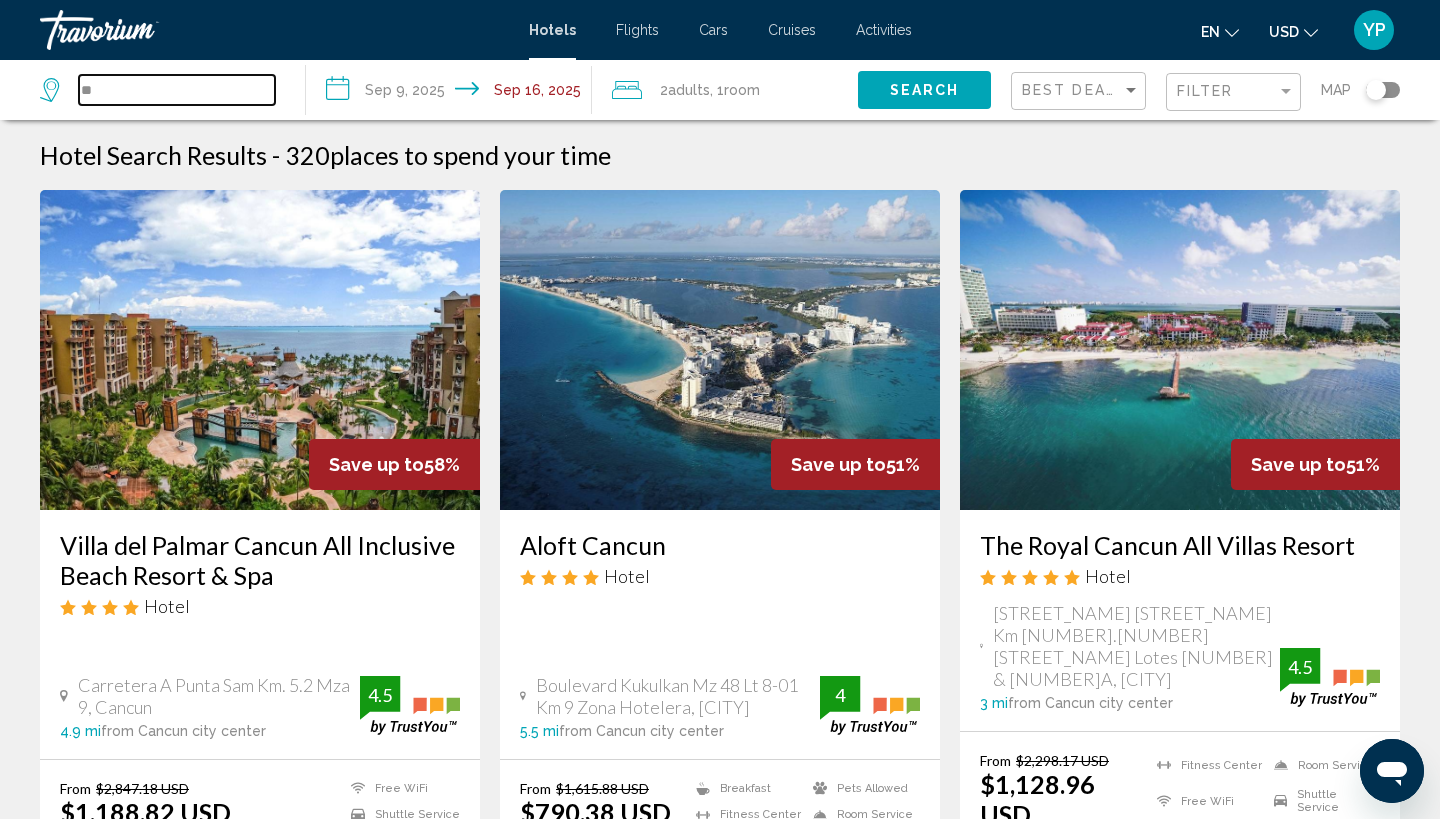 type on "*" 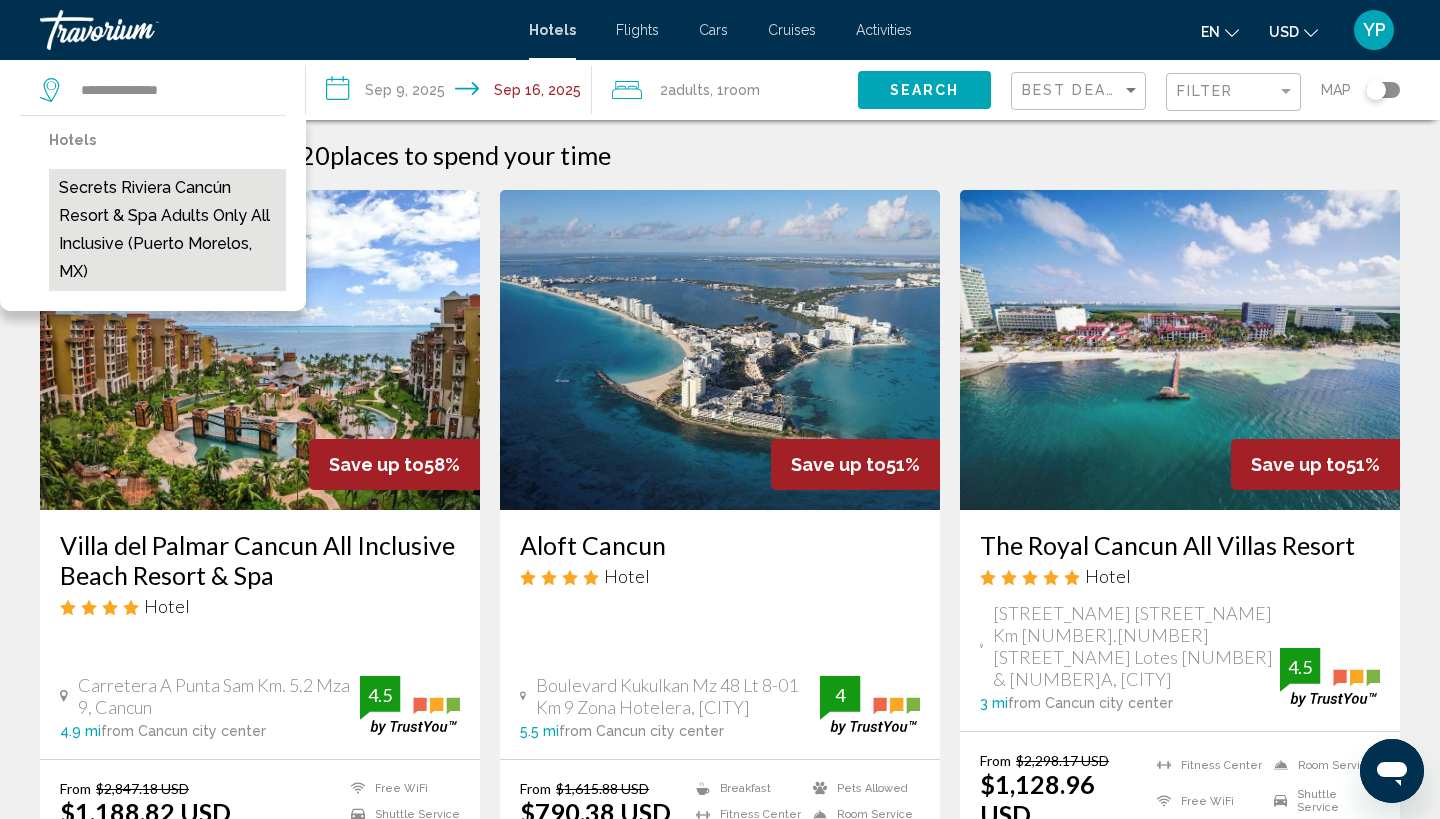click on "Secrets Riviera Cancún Resort & Spa Adults Only All inclusive (Puerto Morelos, MX)" at bounding box center (167, 230) 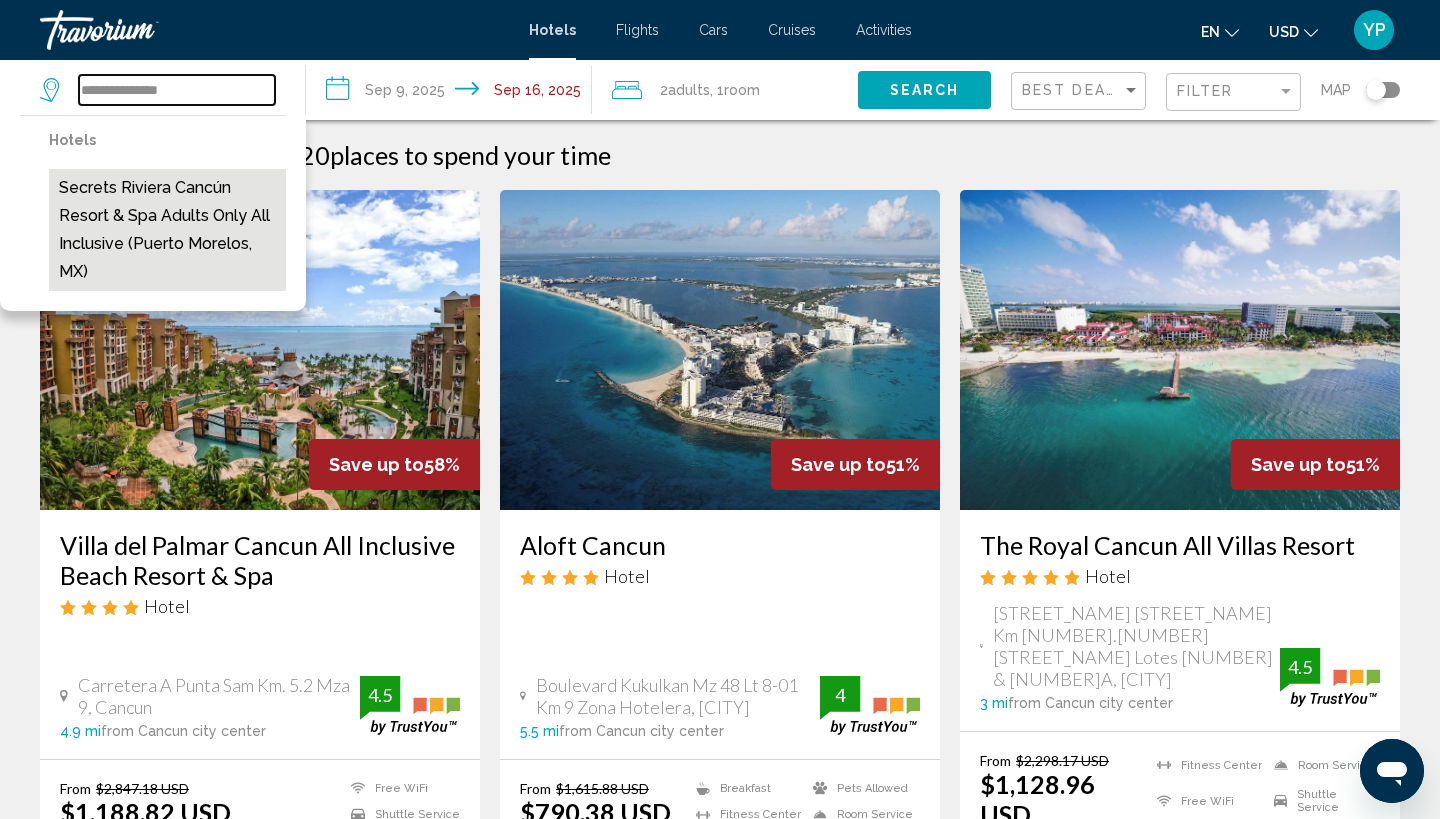 type on "**********" 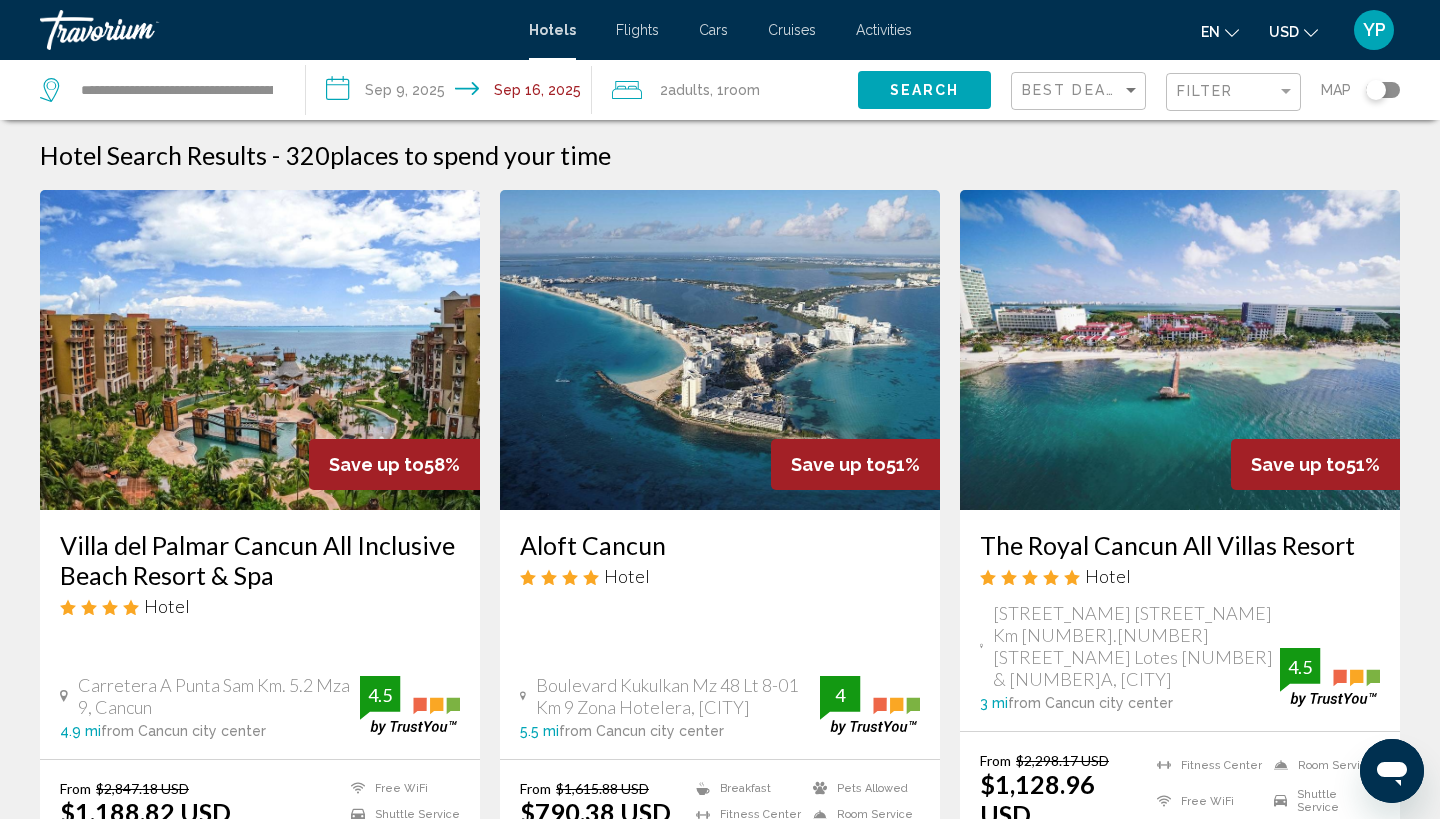 click on "Search" 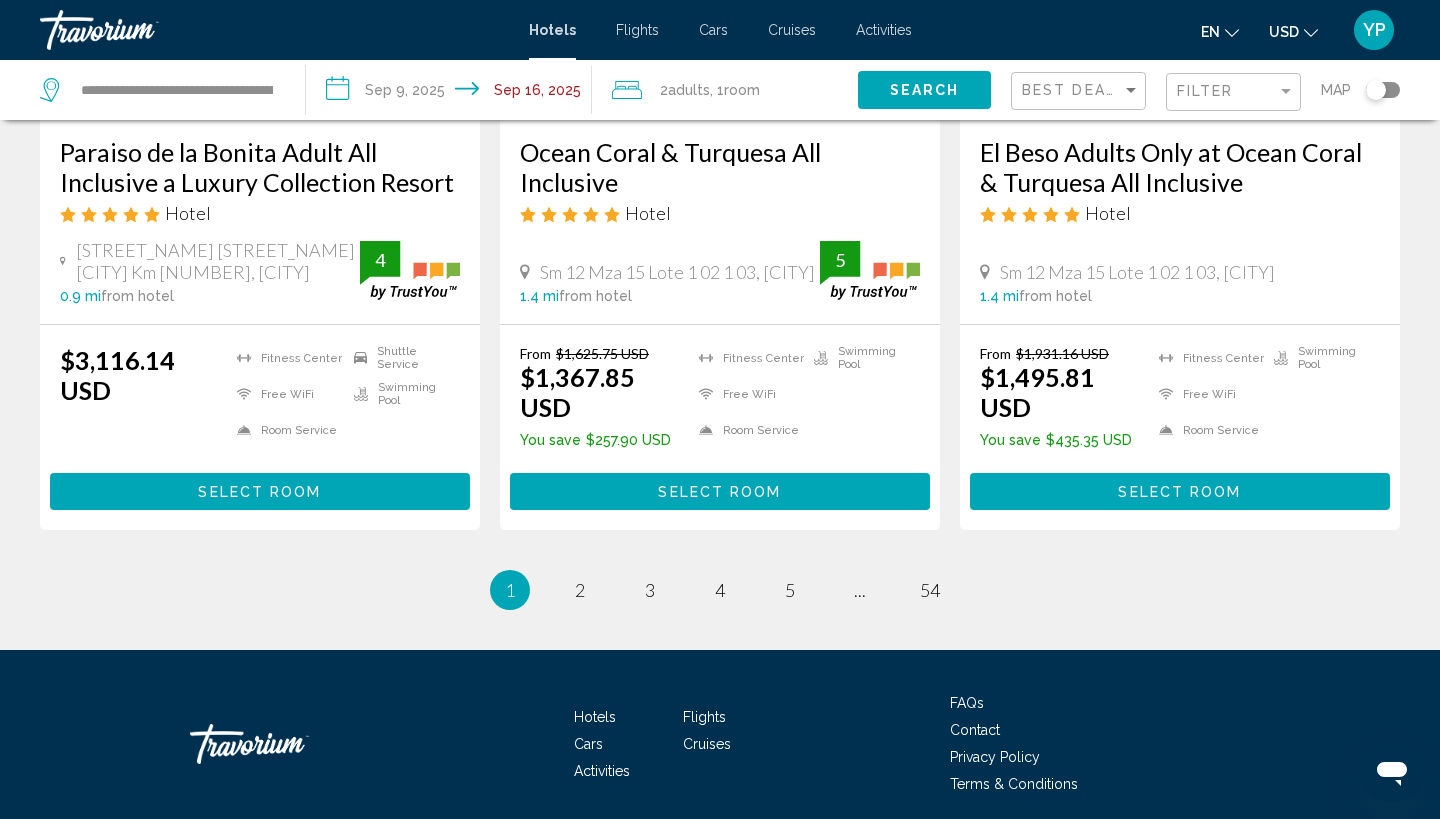 scroll, scrollTop: 2738, scrollLeft: 0, axis: vertical 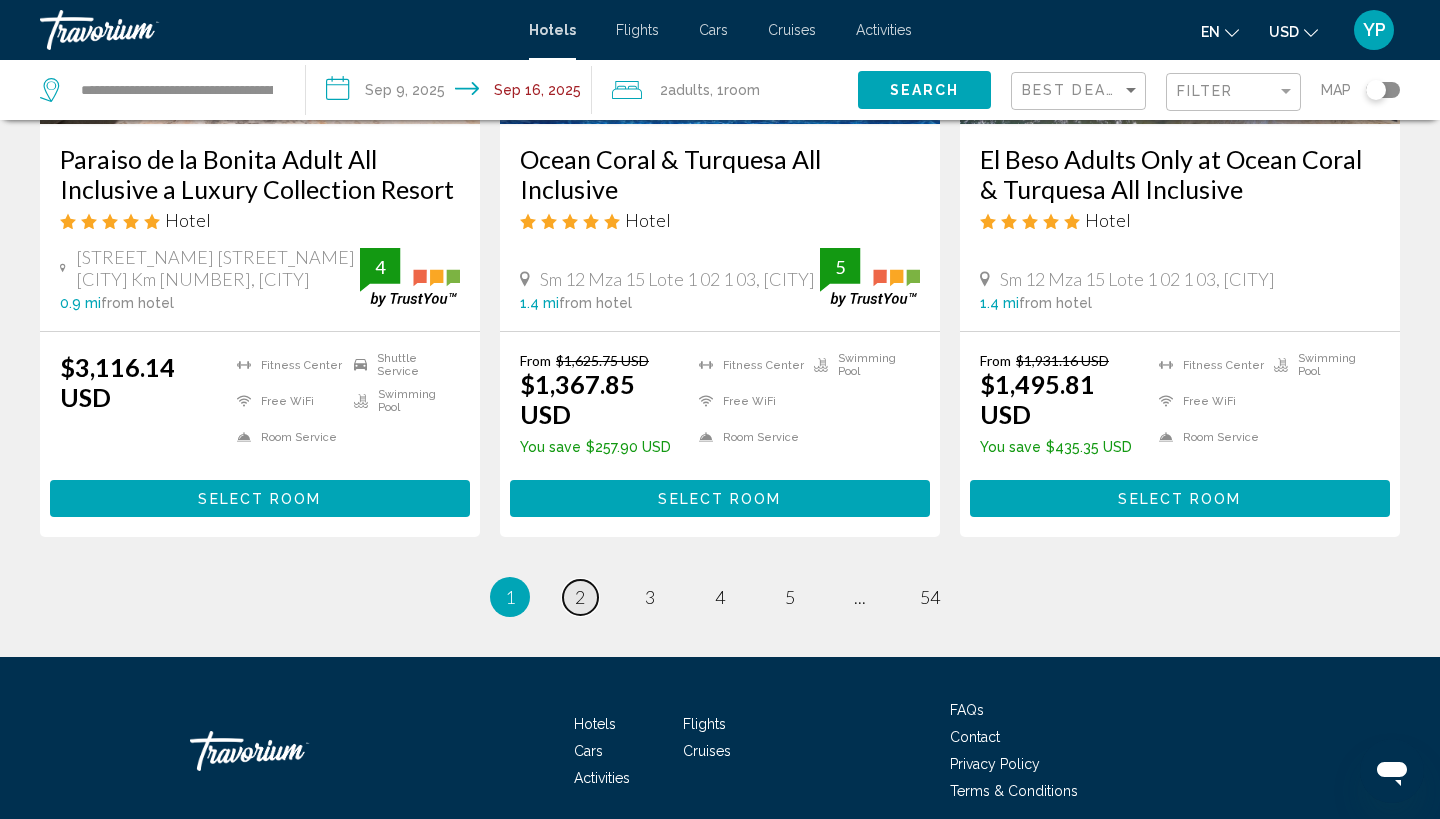 click on "page  2" at bounding box center [580, 597] 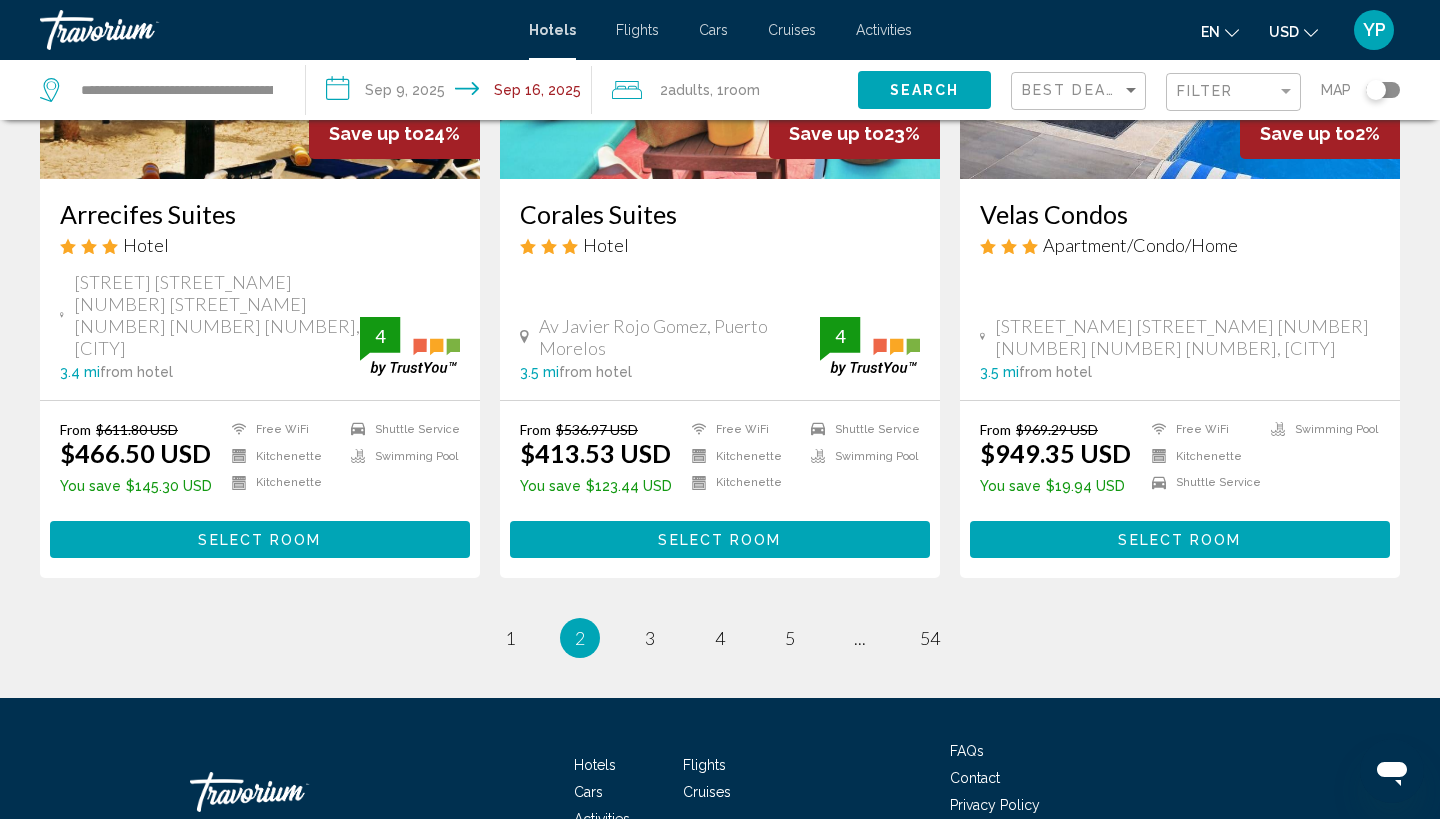 scroll, scrollTop: 2722, scrollLeft: 0, axis: vertical 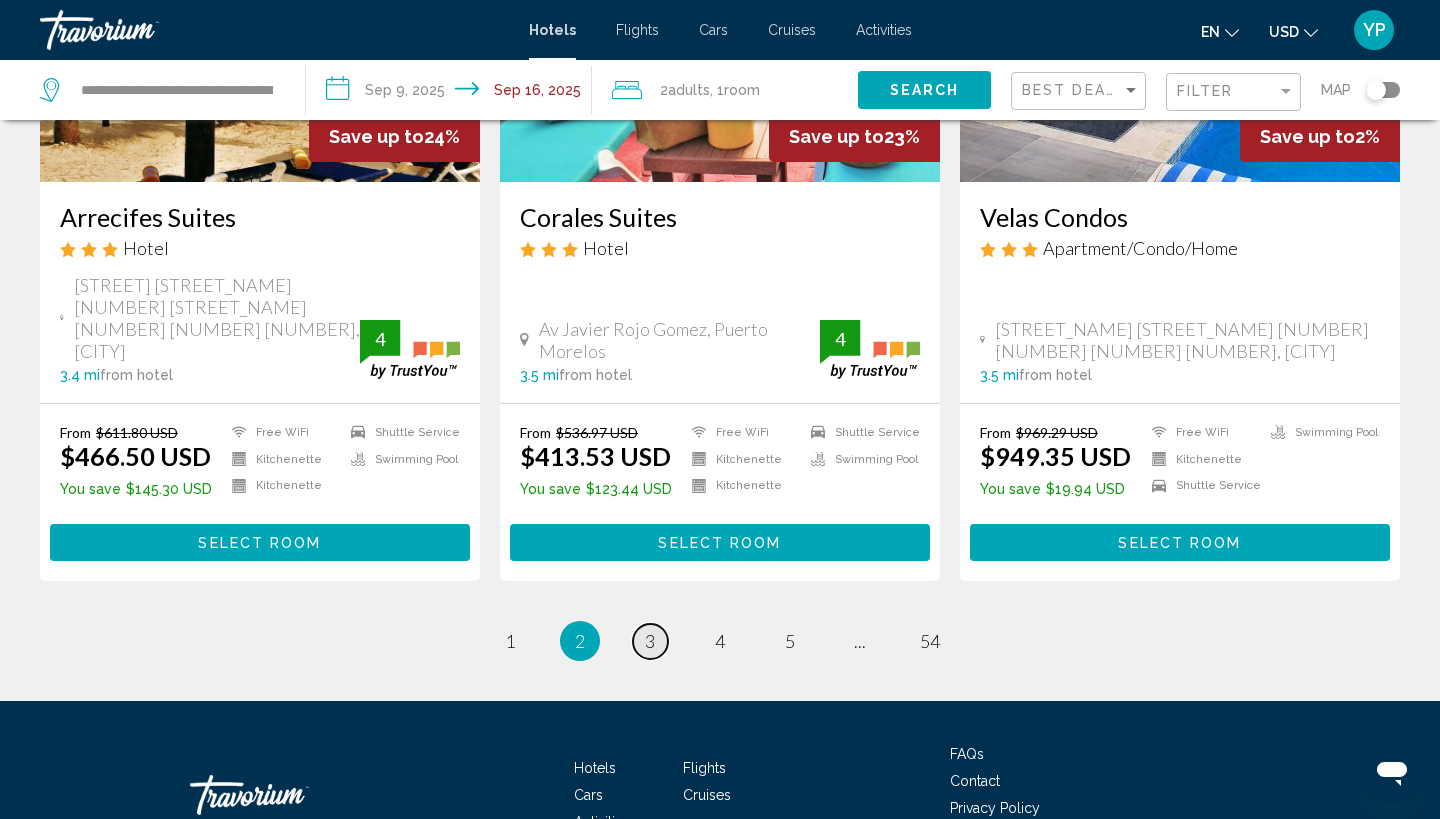 click on "3" at bounding box center [650, 641] 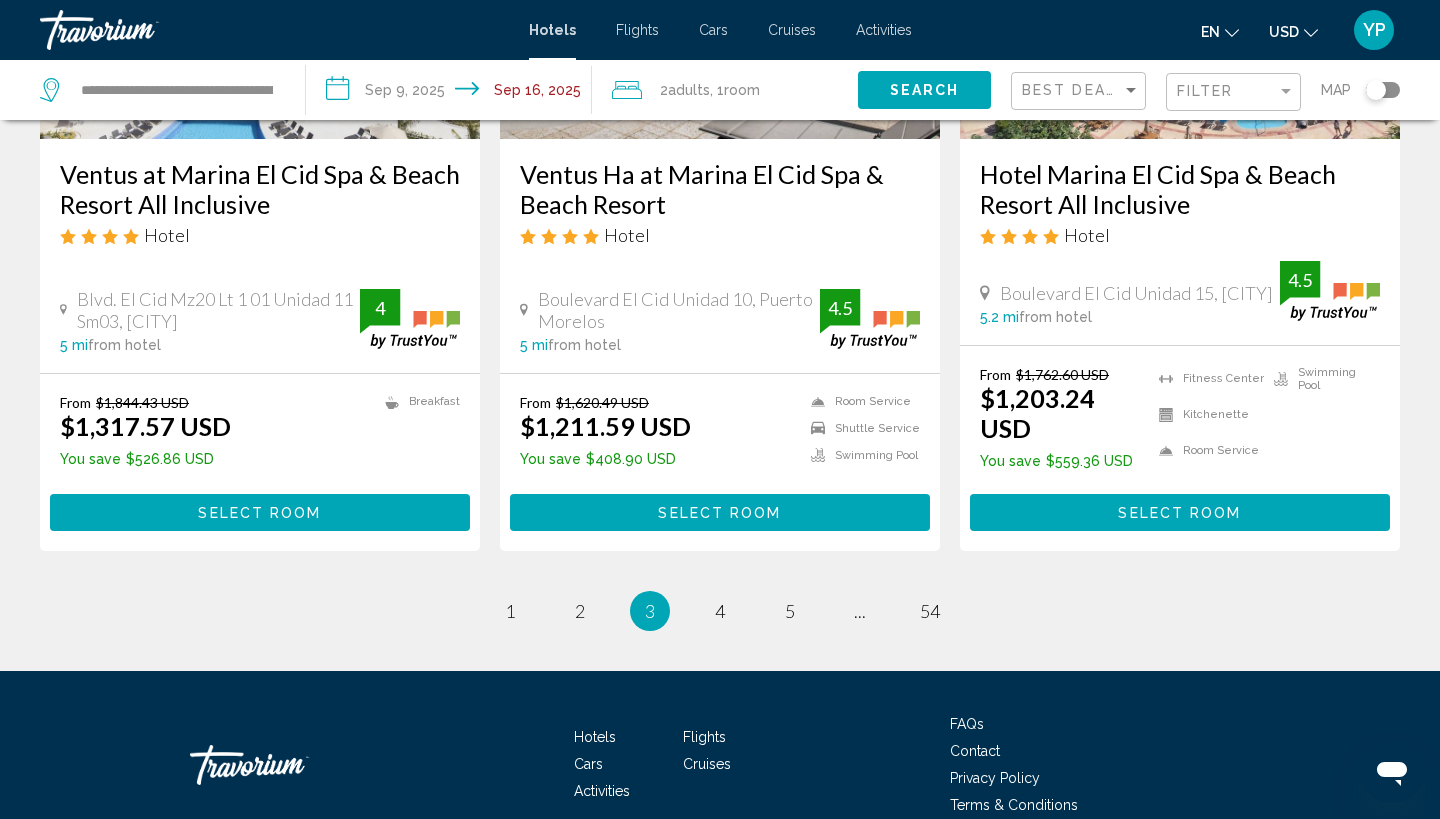 scroll, scrollTop: 2618, scrollLeft: 0, axis: vertical 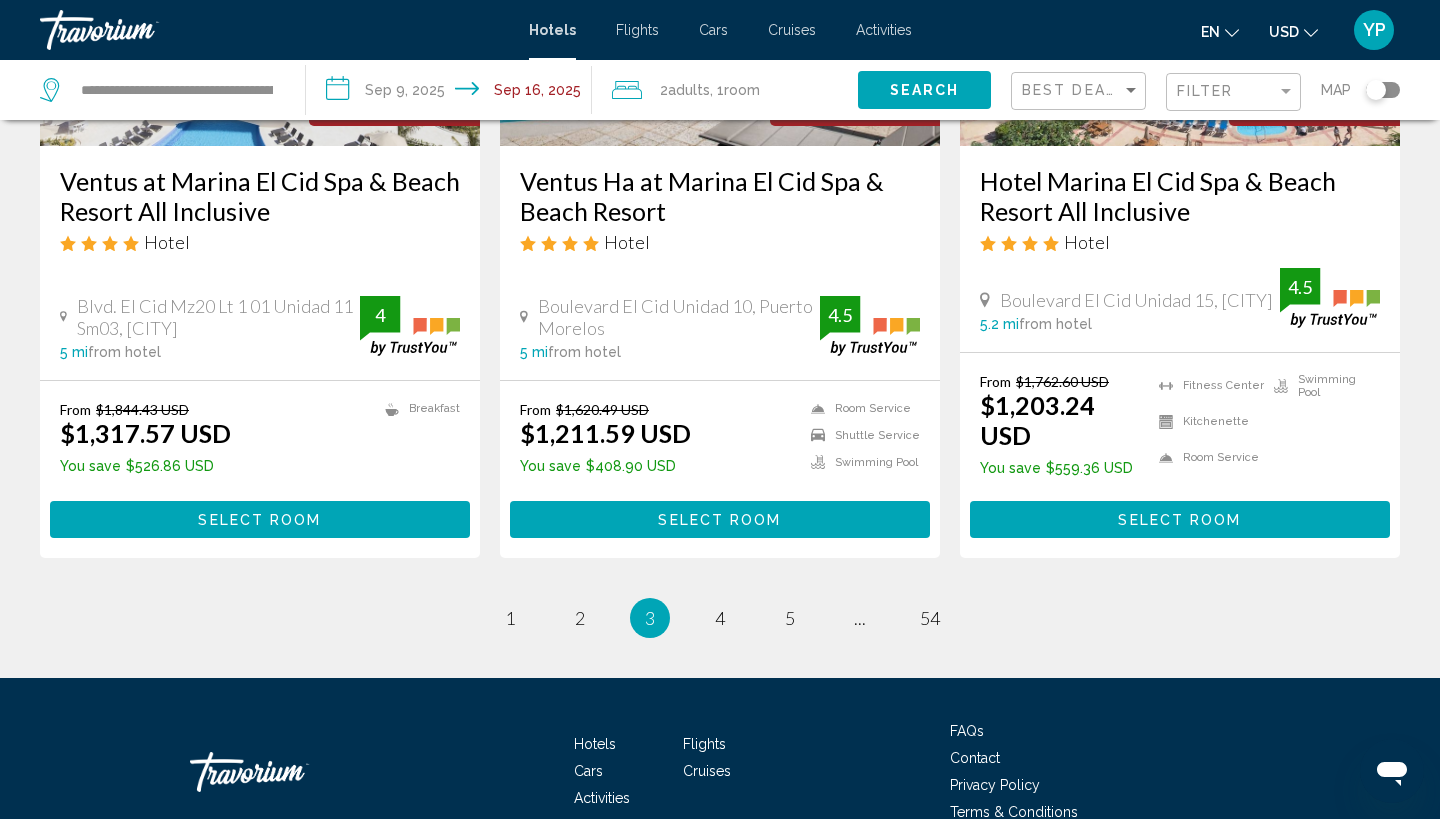 click on "You're on page  [NUMBER]" at bounding box center (650, 618) 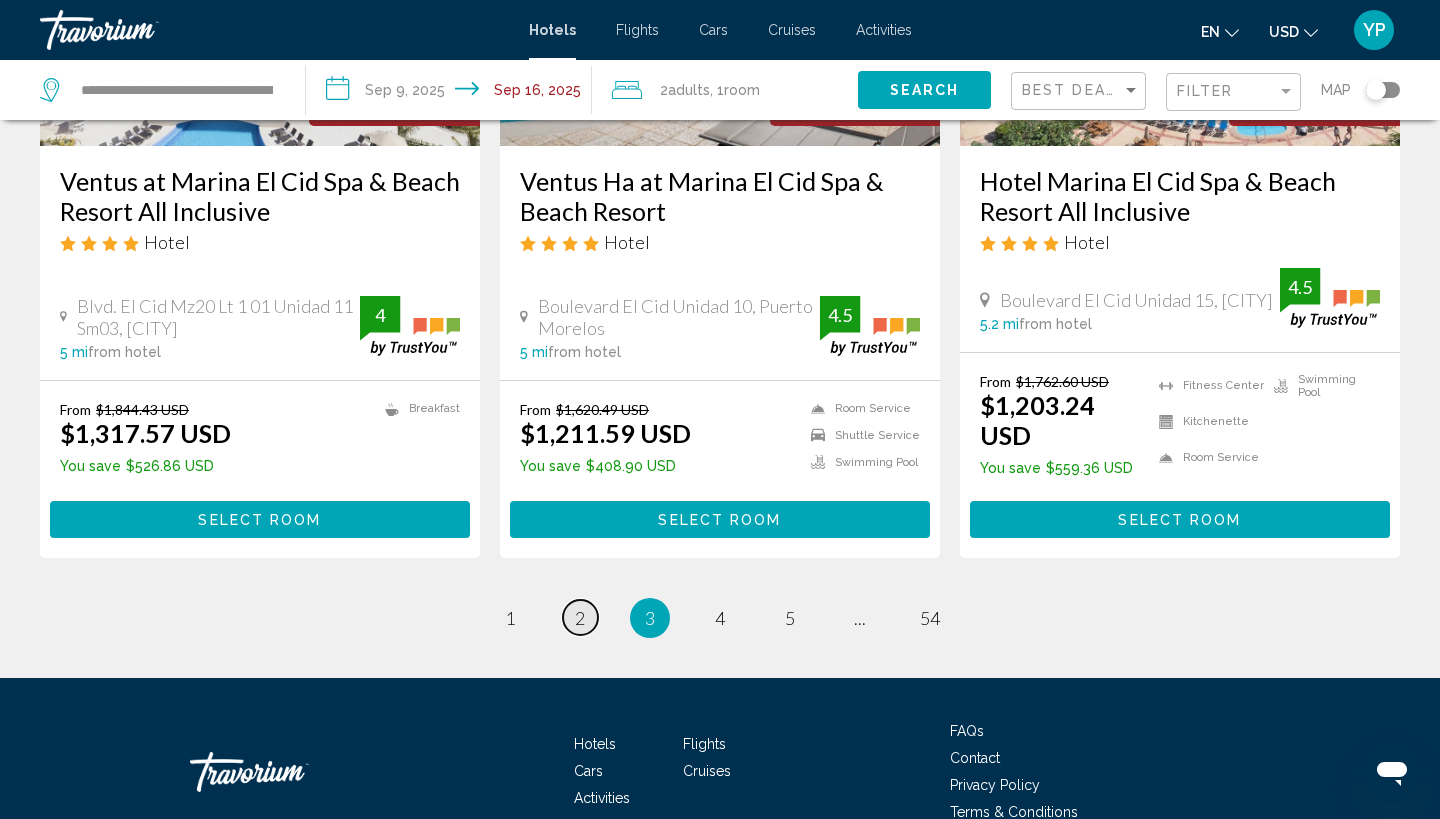 click on "2" at bounding box center (580, 618) 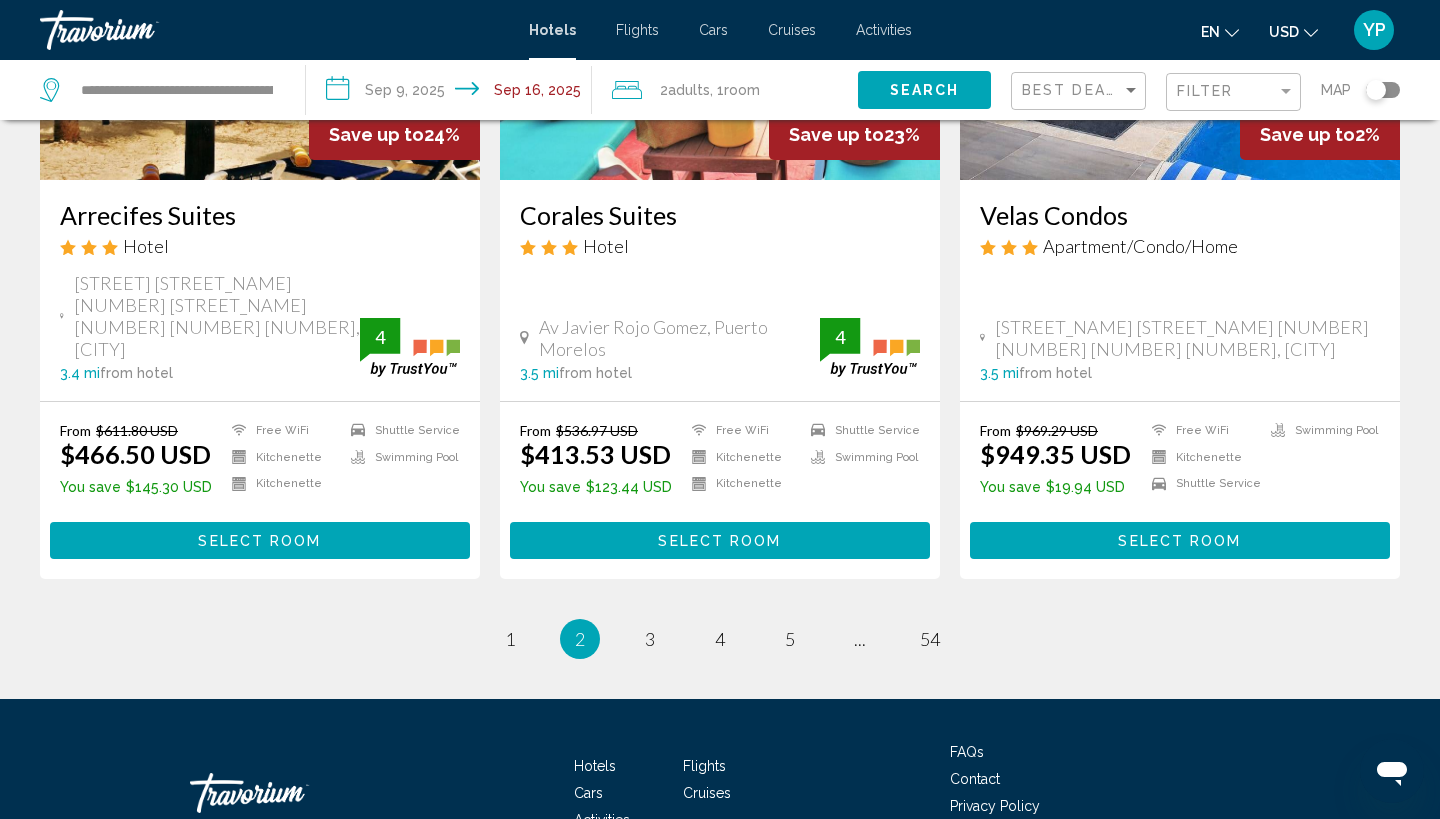 scroll, scrollTop: 2722, scrollLeft: 0, axis: vertical 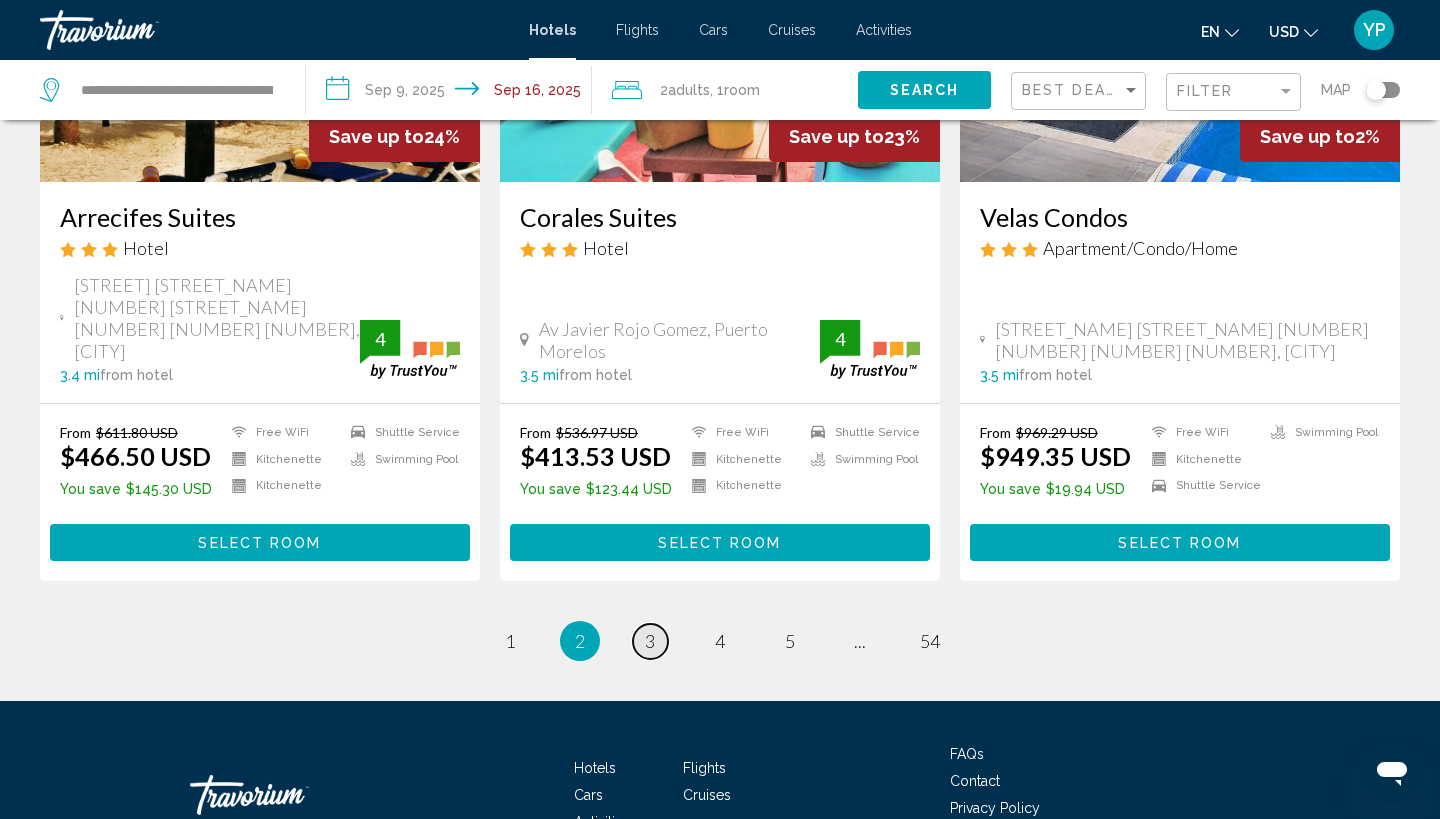 click on "3" at bounding box center [650, 641] 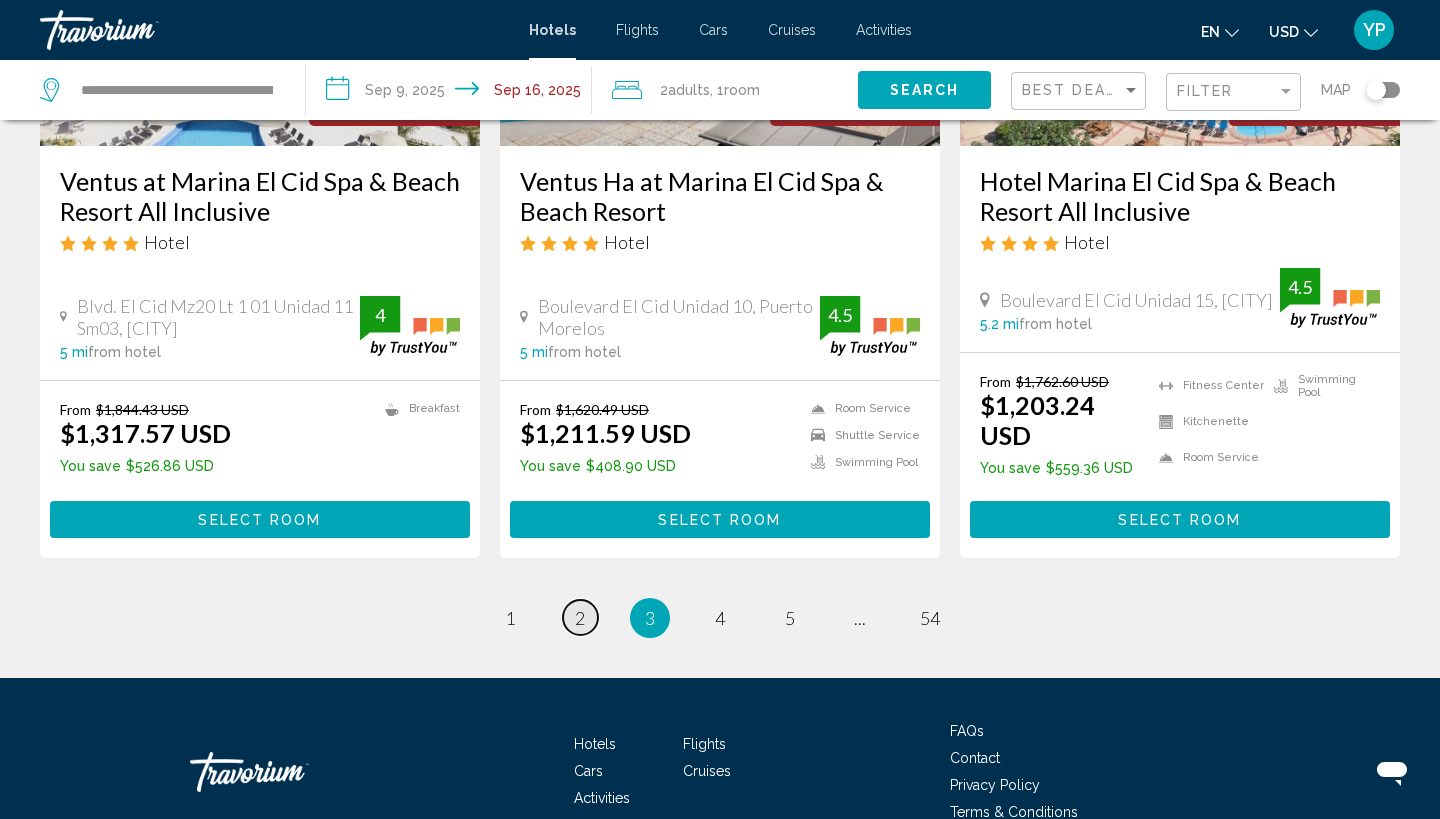 click on "page  2" at bounding box center (580, 617) 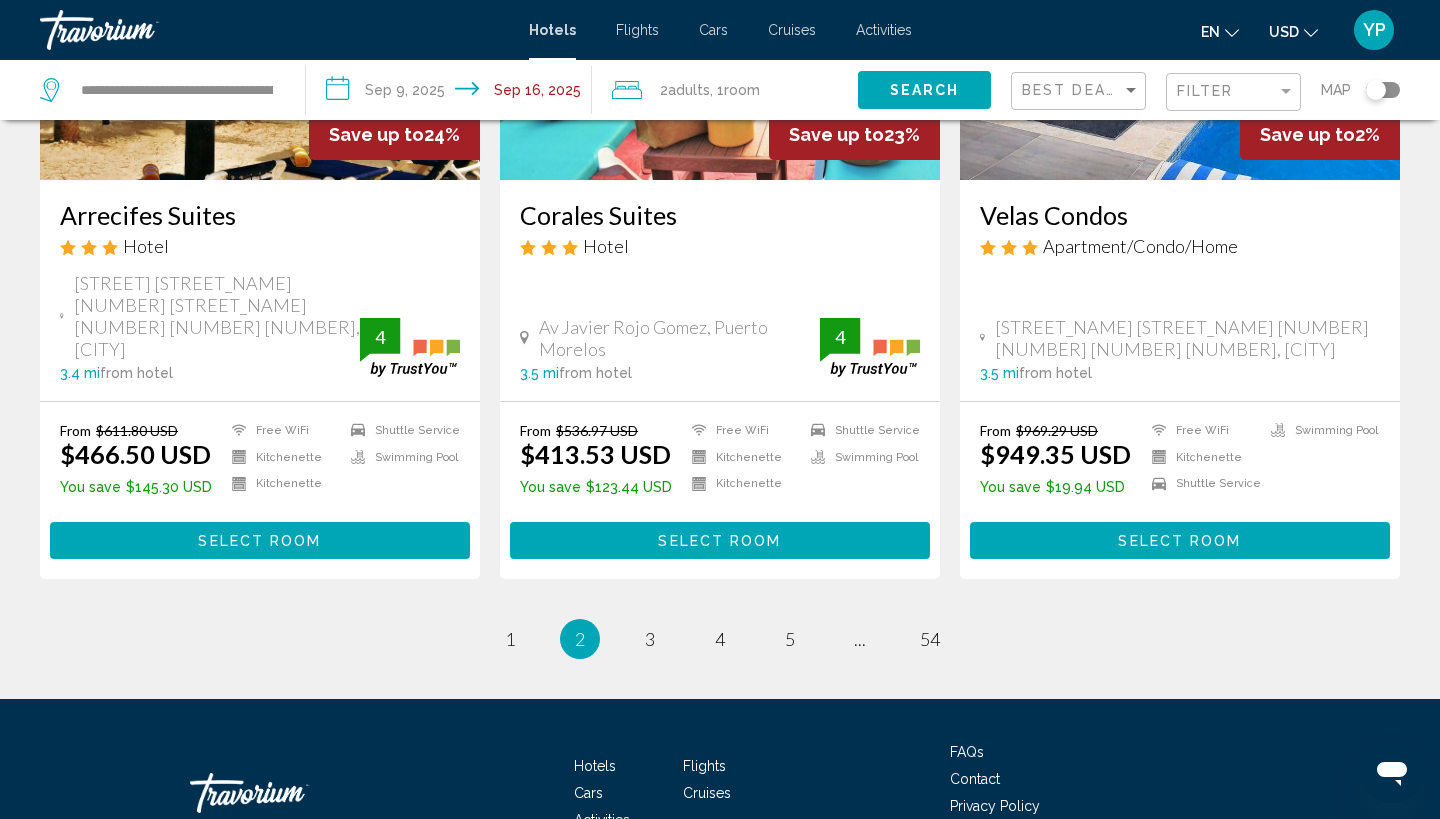 scroll, scrollTop: 2722, scrollLeft: 0, axis: vertical 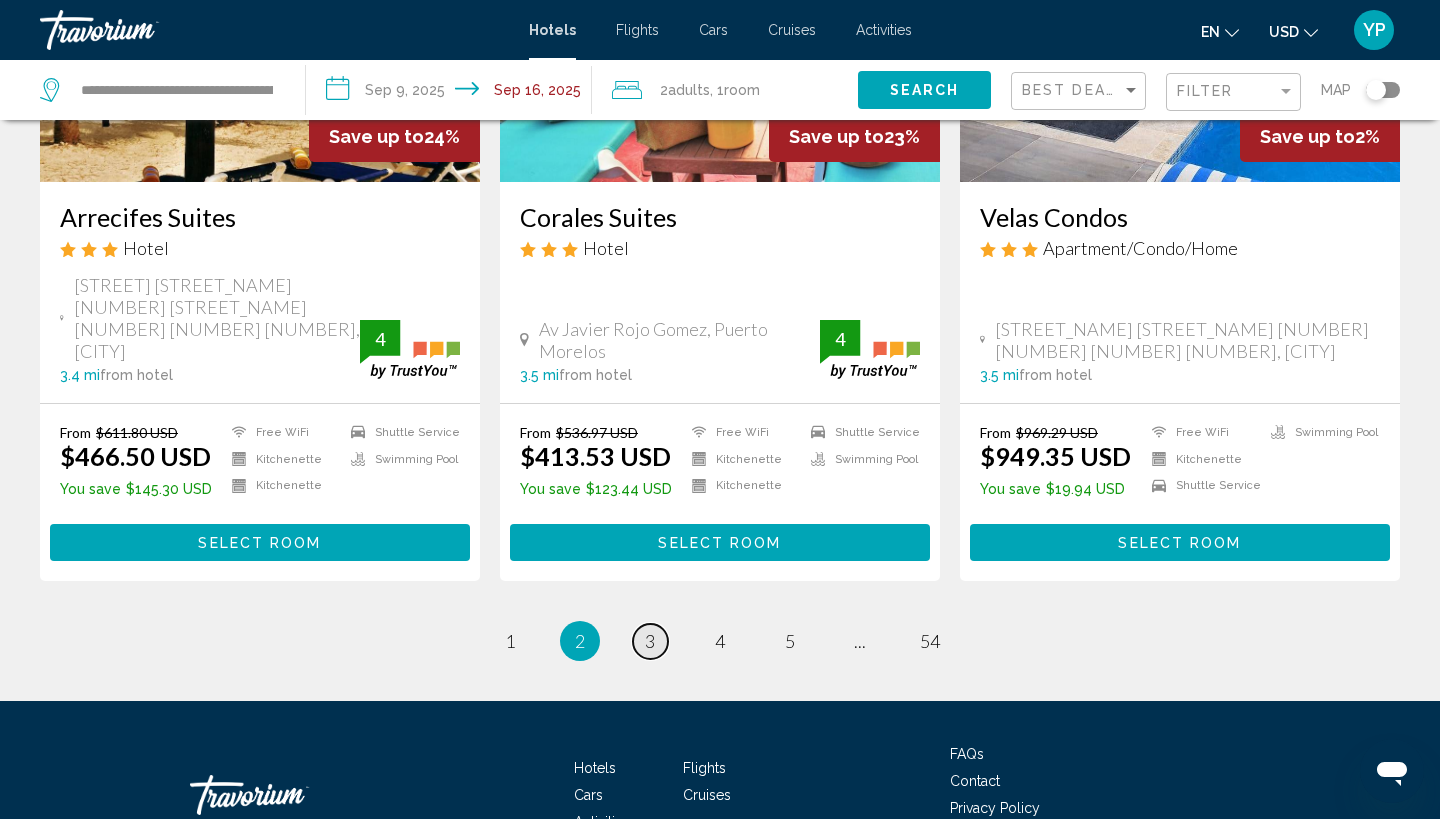 click on "3" at bounding box center [650, 641] 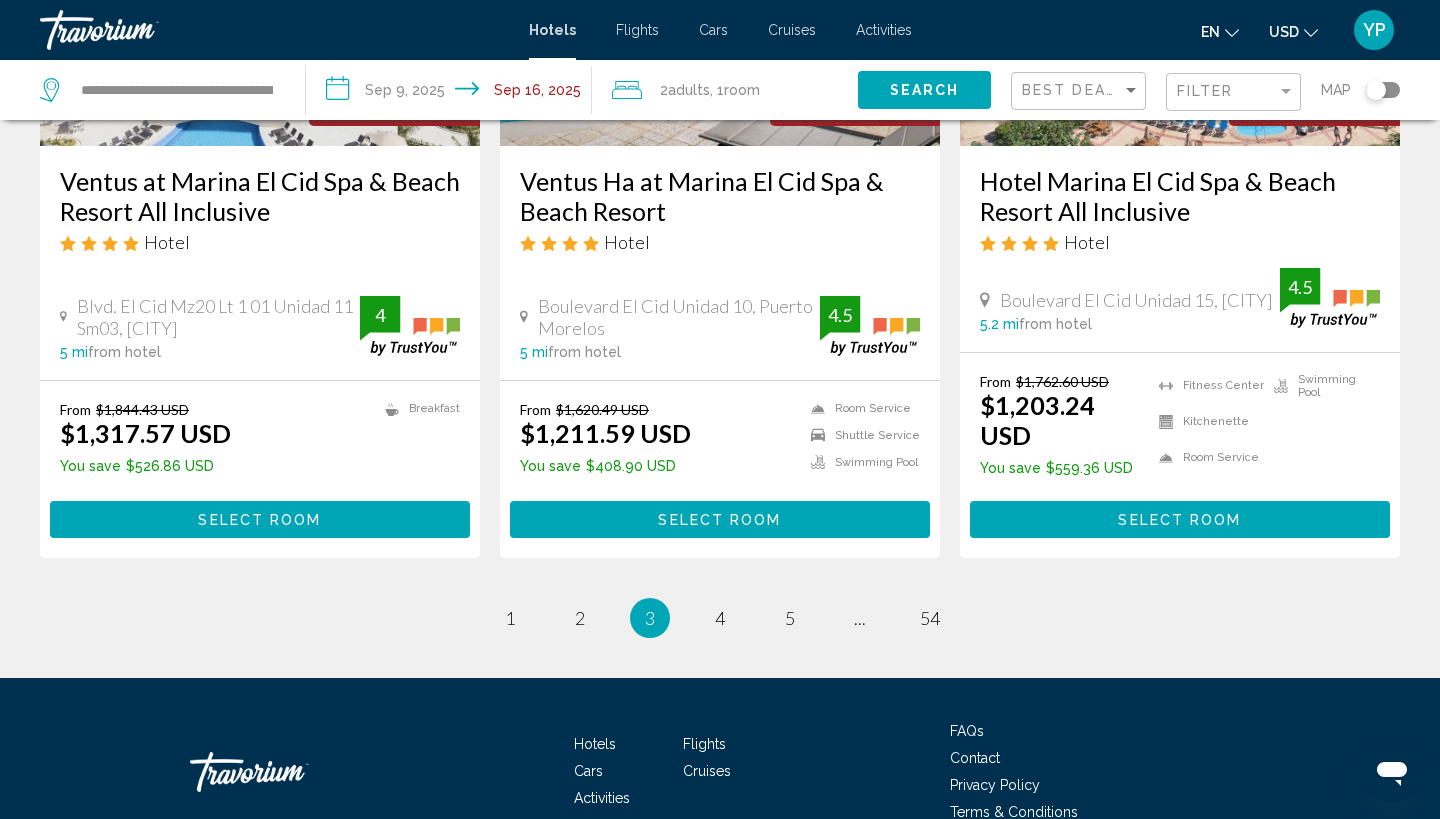click on "3" at bounding box center [650, 618] 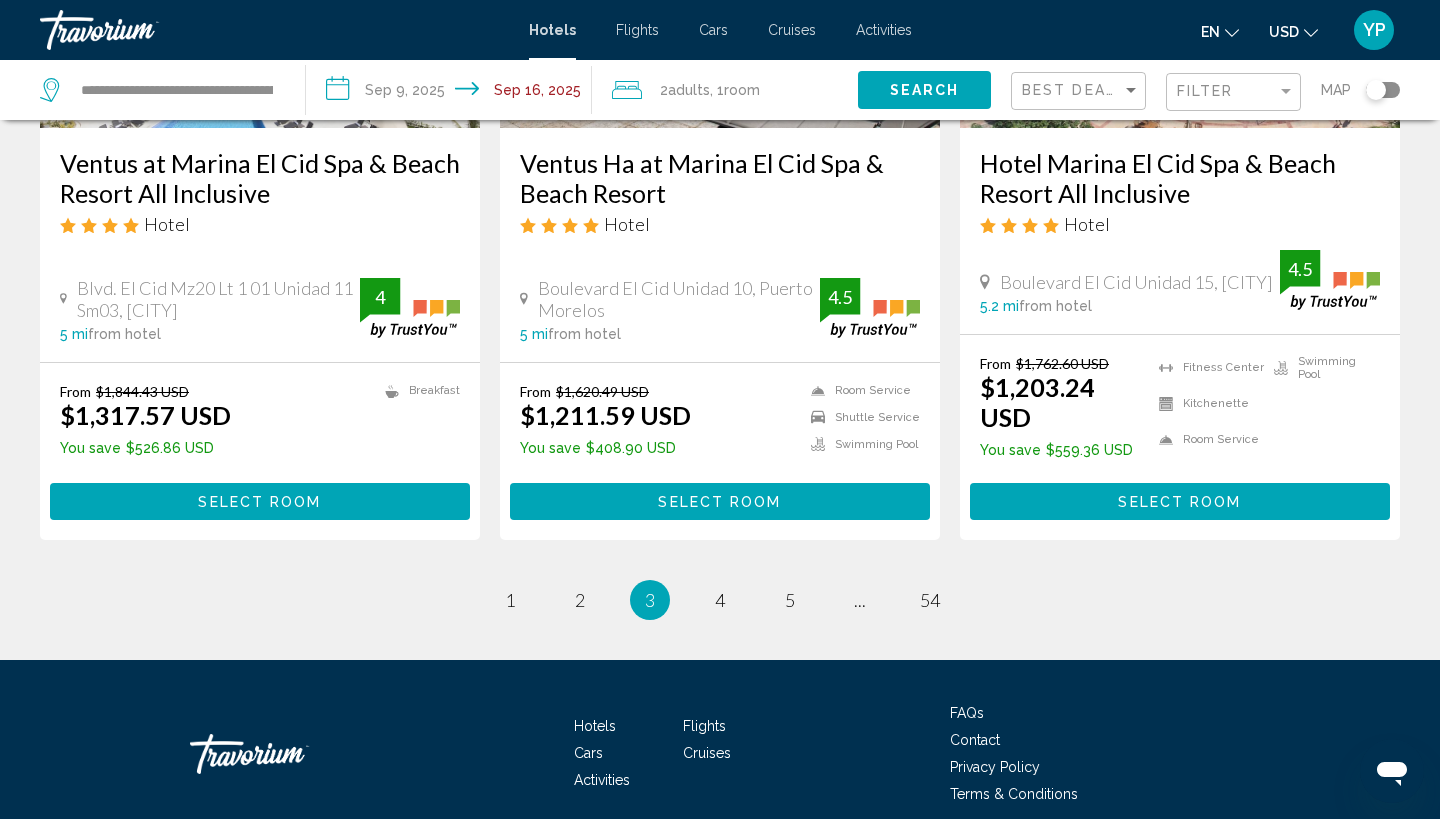 scroll, scrollTop: 2618, scrollLeft: 0, axis: vertical 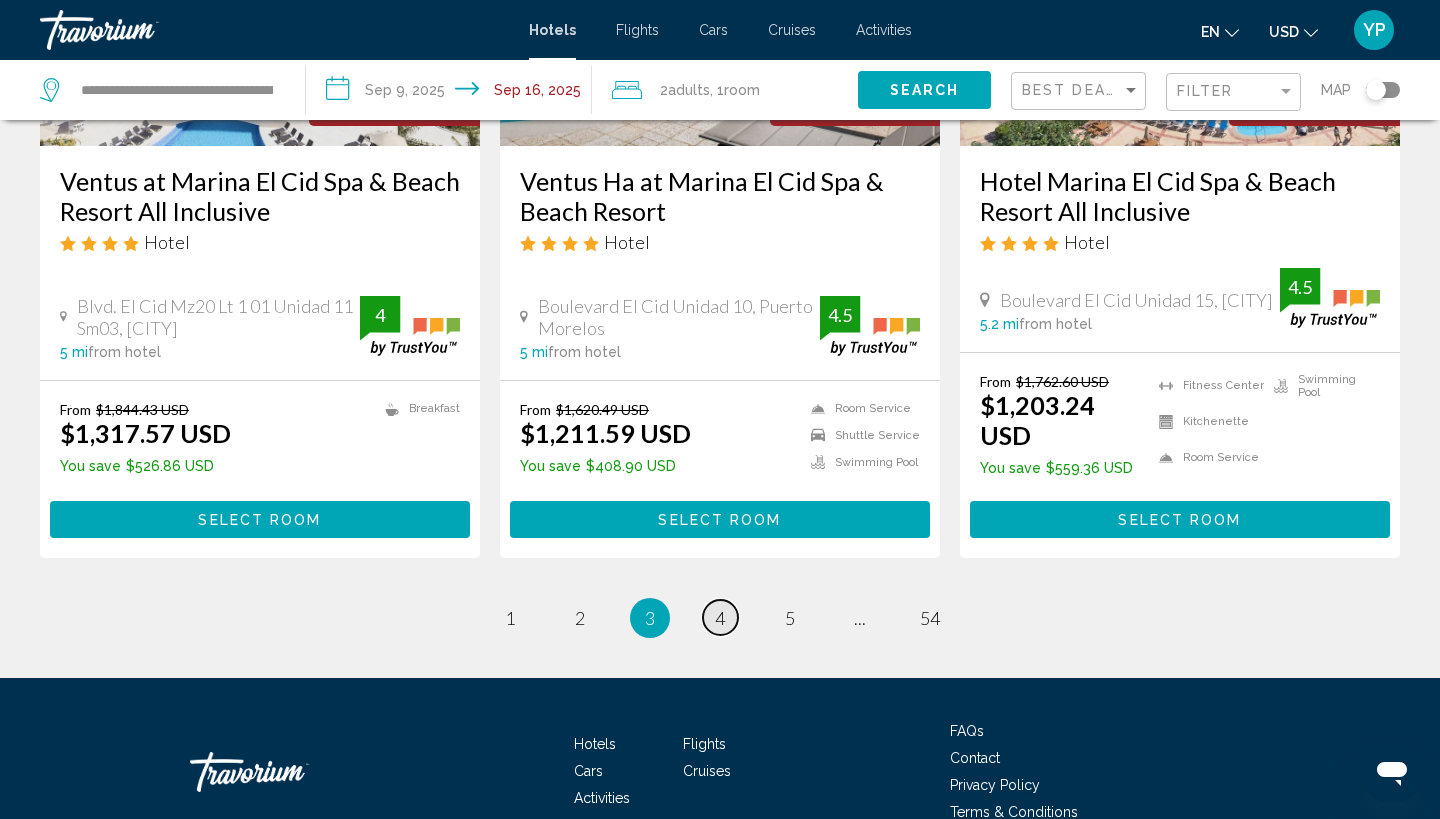 click on "4" at bounding box center (720, 618) 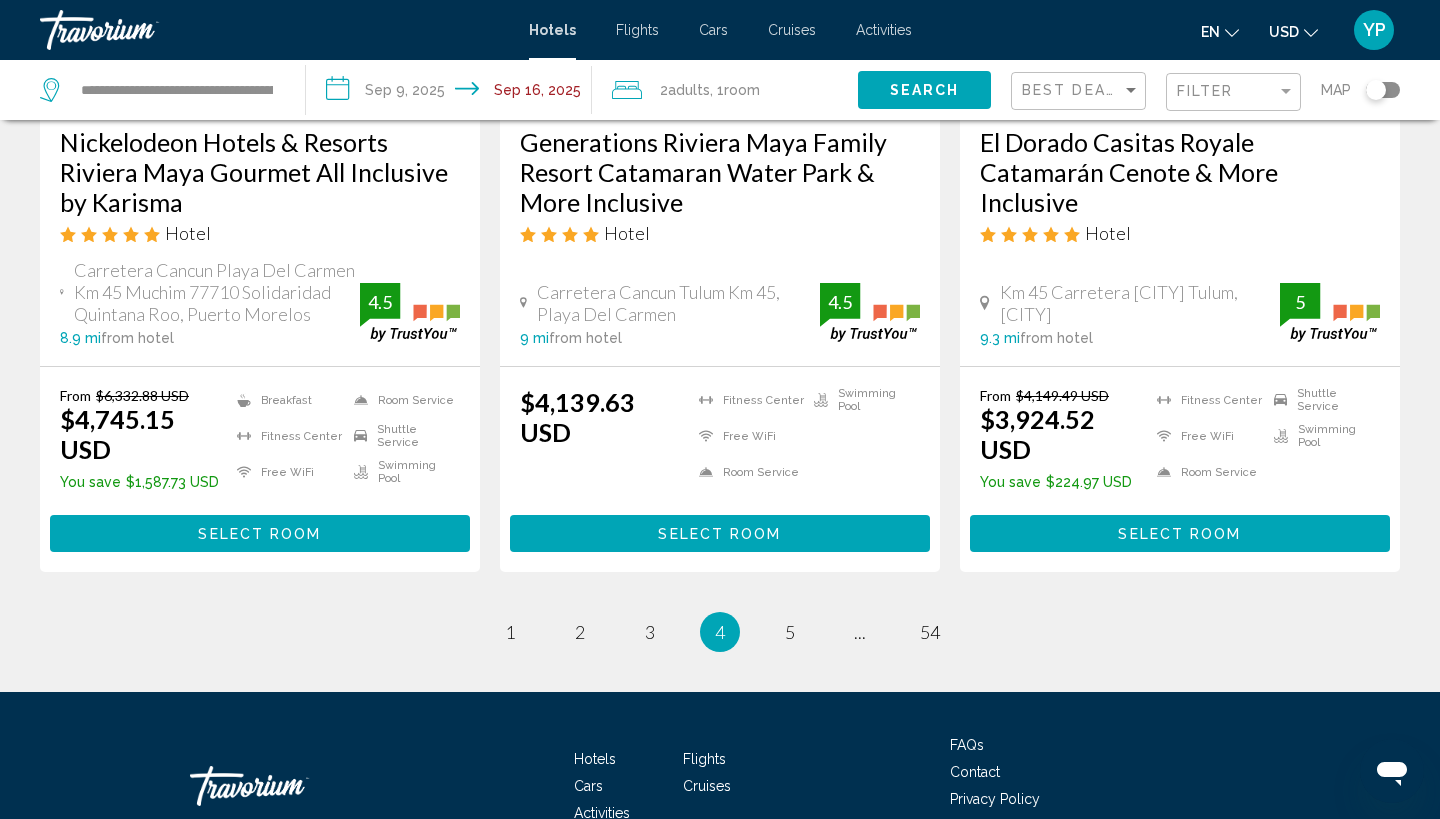 scroll, scrollTop: 2766, scrollLeft: 0, axis: vertical 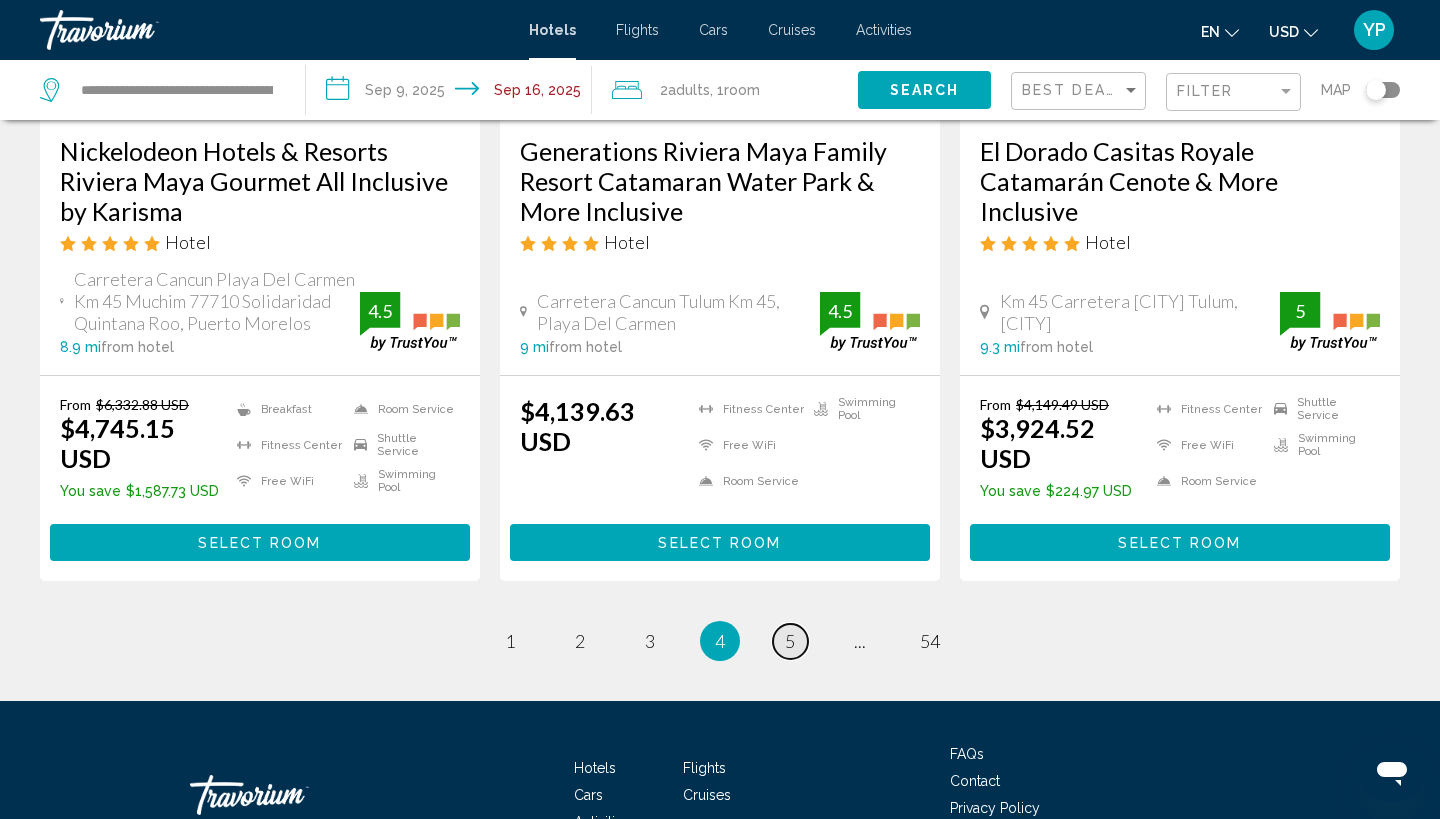 click on "5" at bounding box center [790, 641] 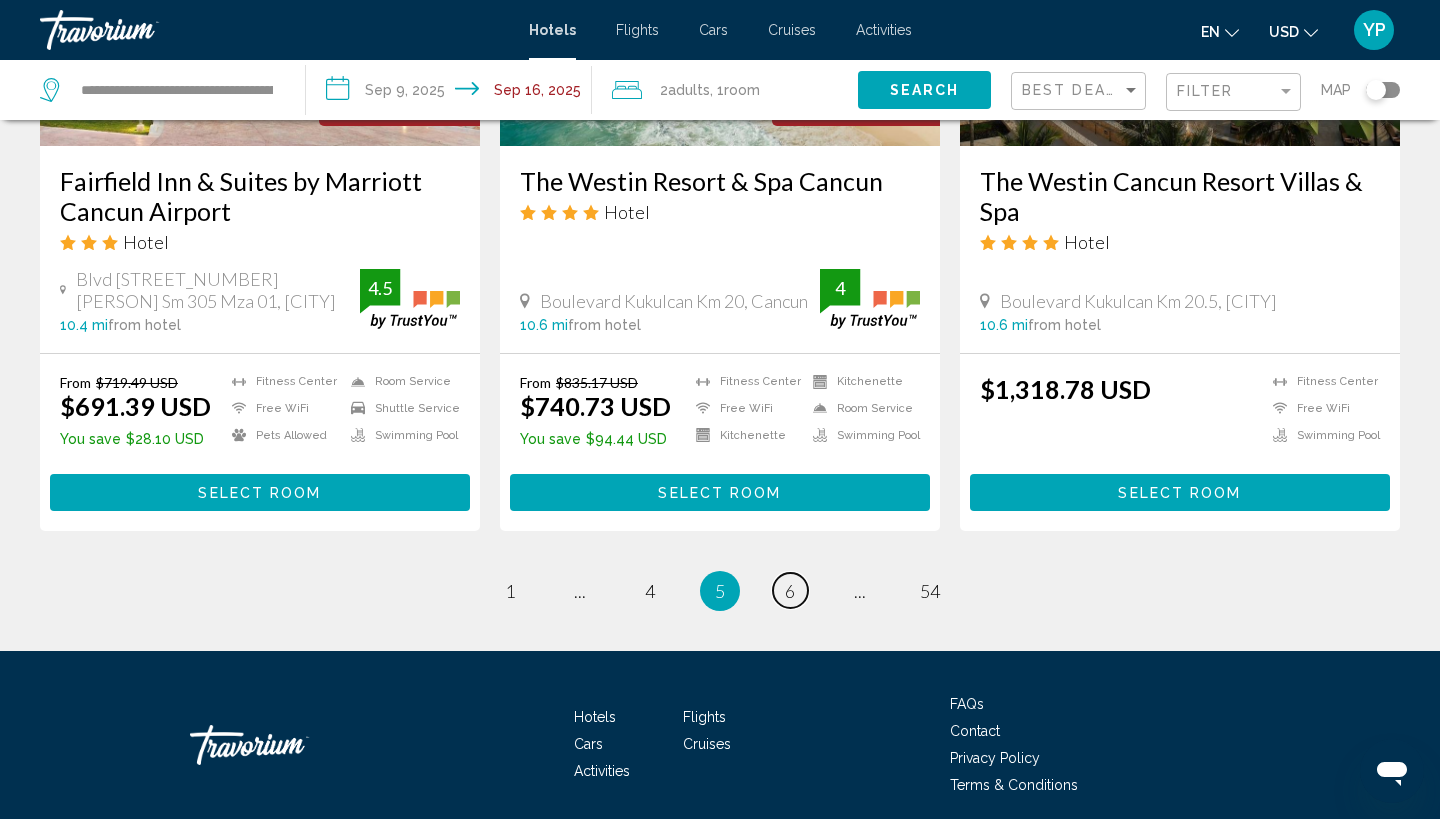 scroll, scrollTop: 2760, scrollLeft: 0, axis: vertical 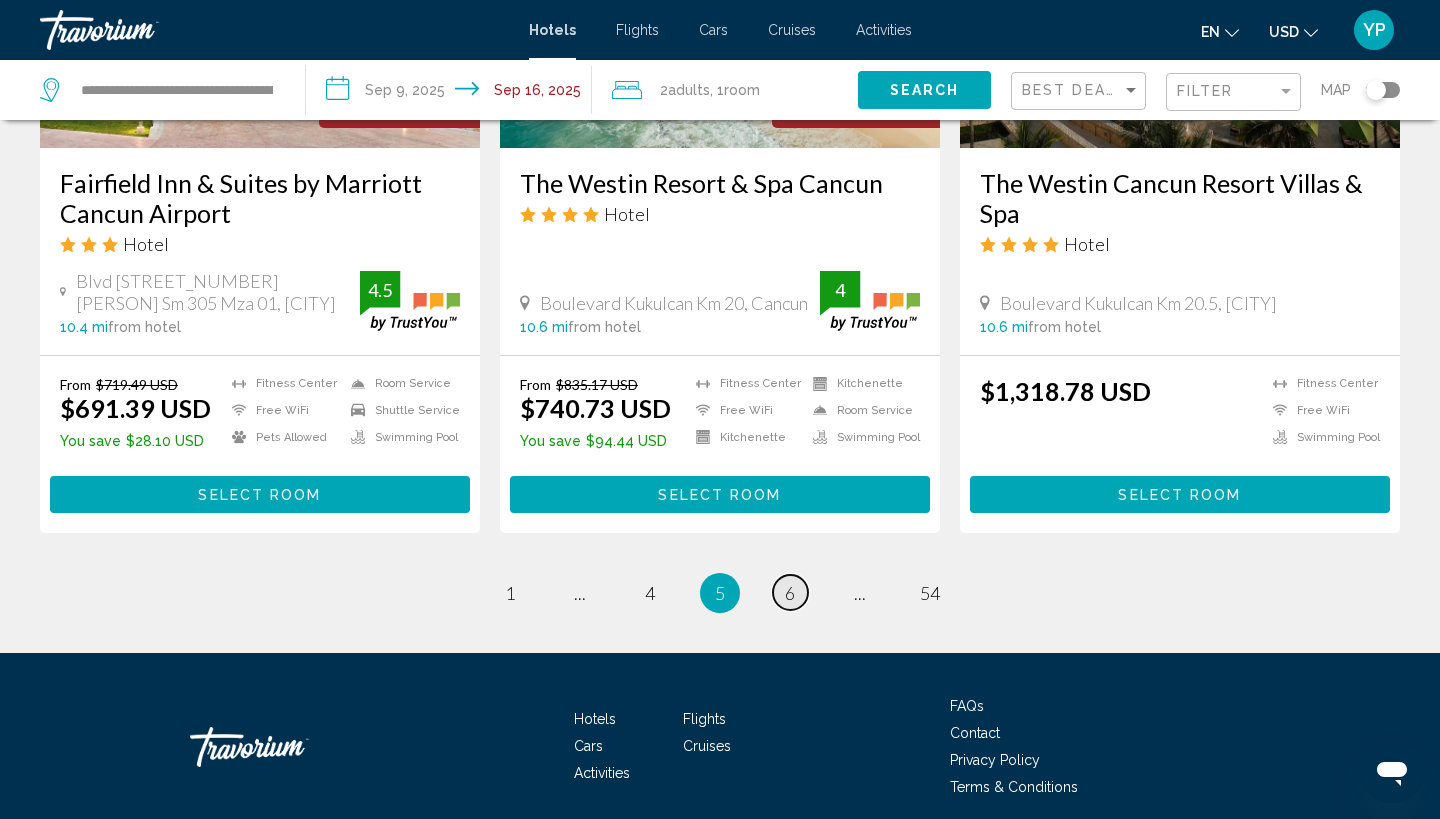 click on "6" at bounding box center (790, 593) 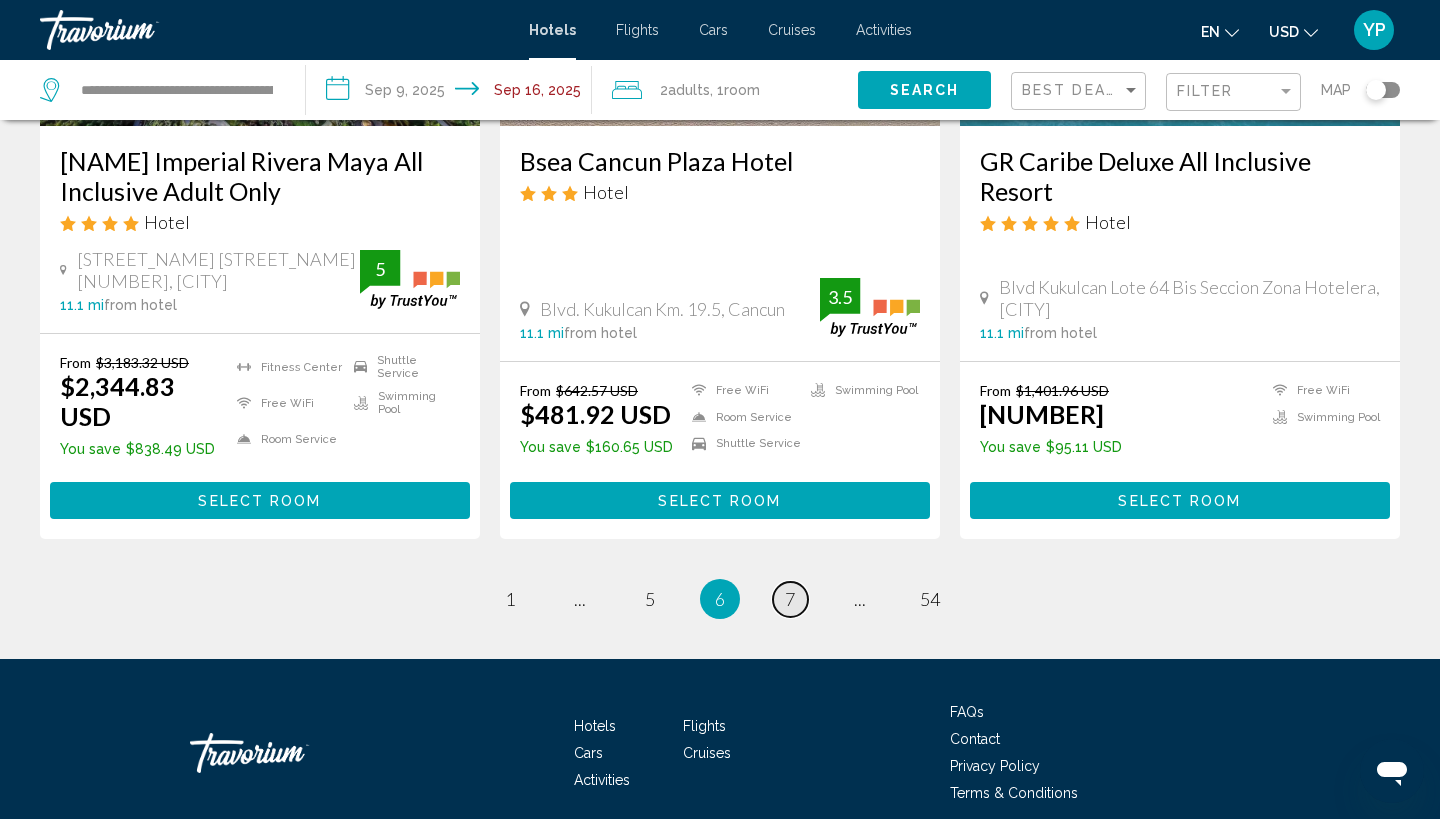 click on "7" at bounding box center [790, 599] 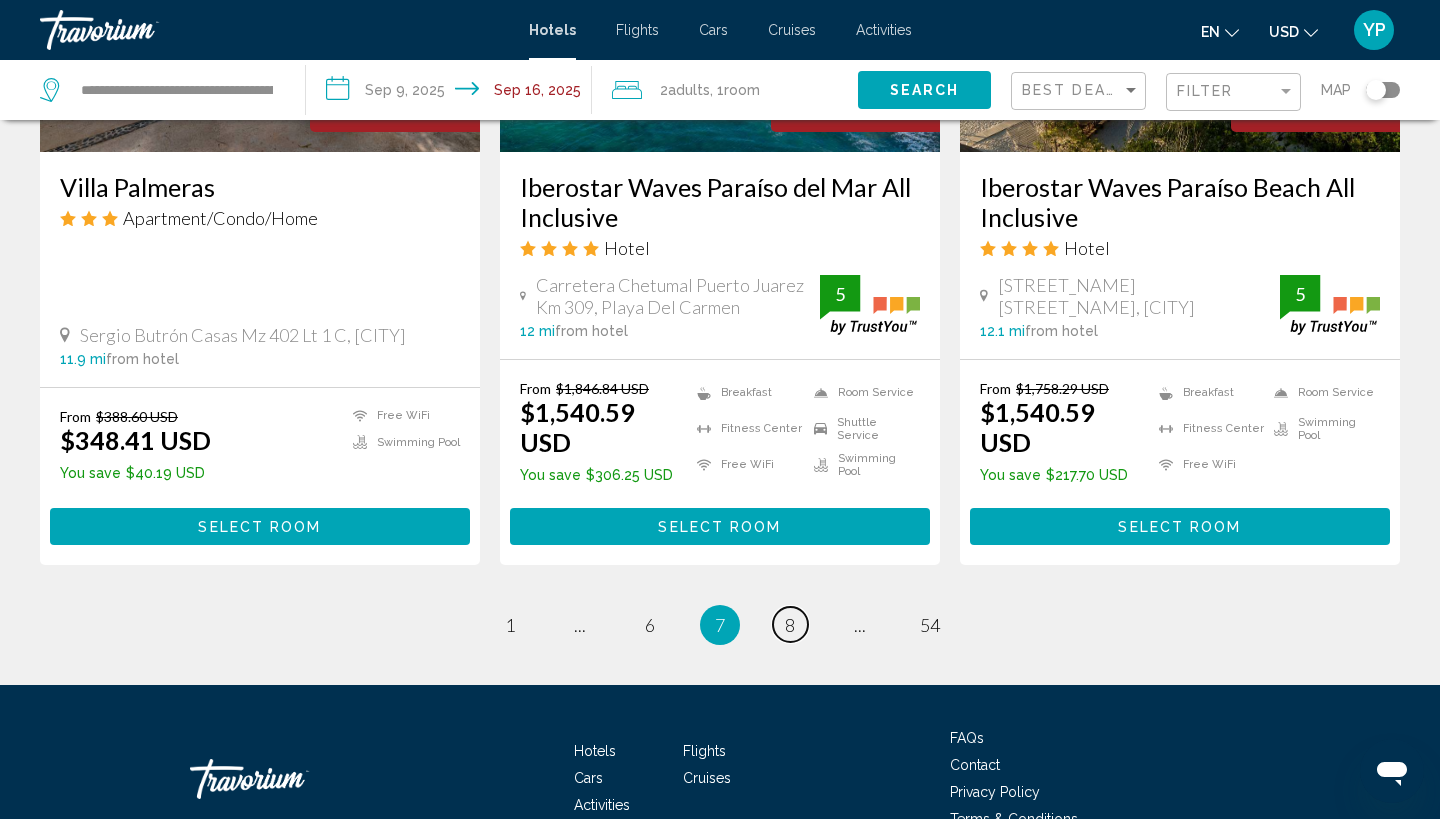 scroll, scrollTop: 2668, scrollLeft: 0, axis: vertical 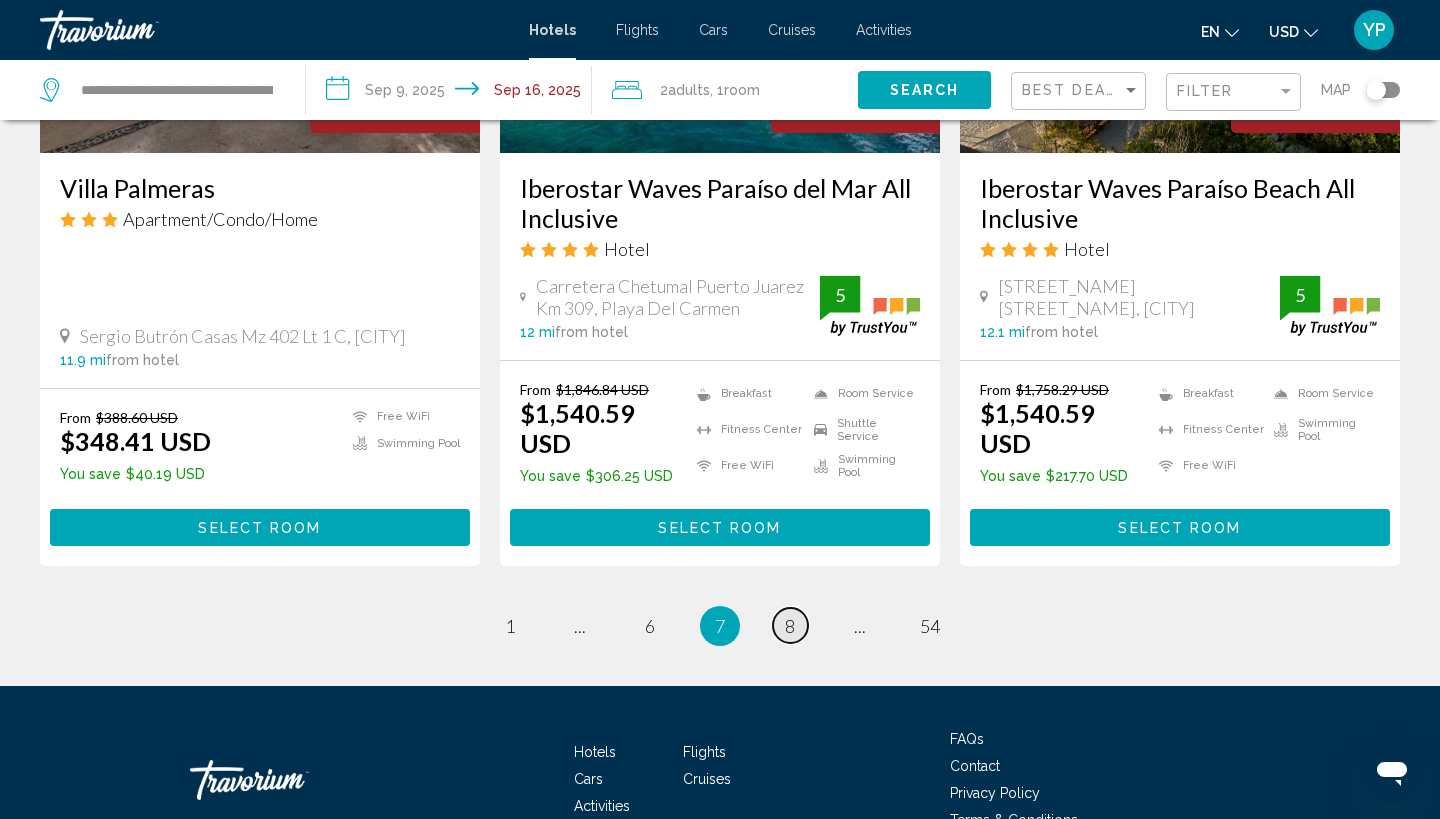 click on "8" at bounding box center (790, 626) 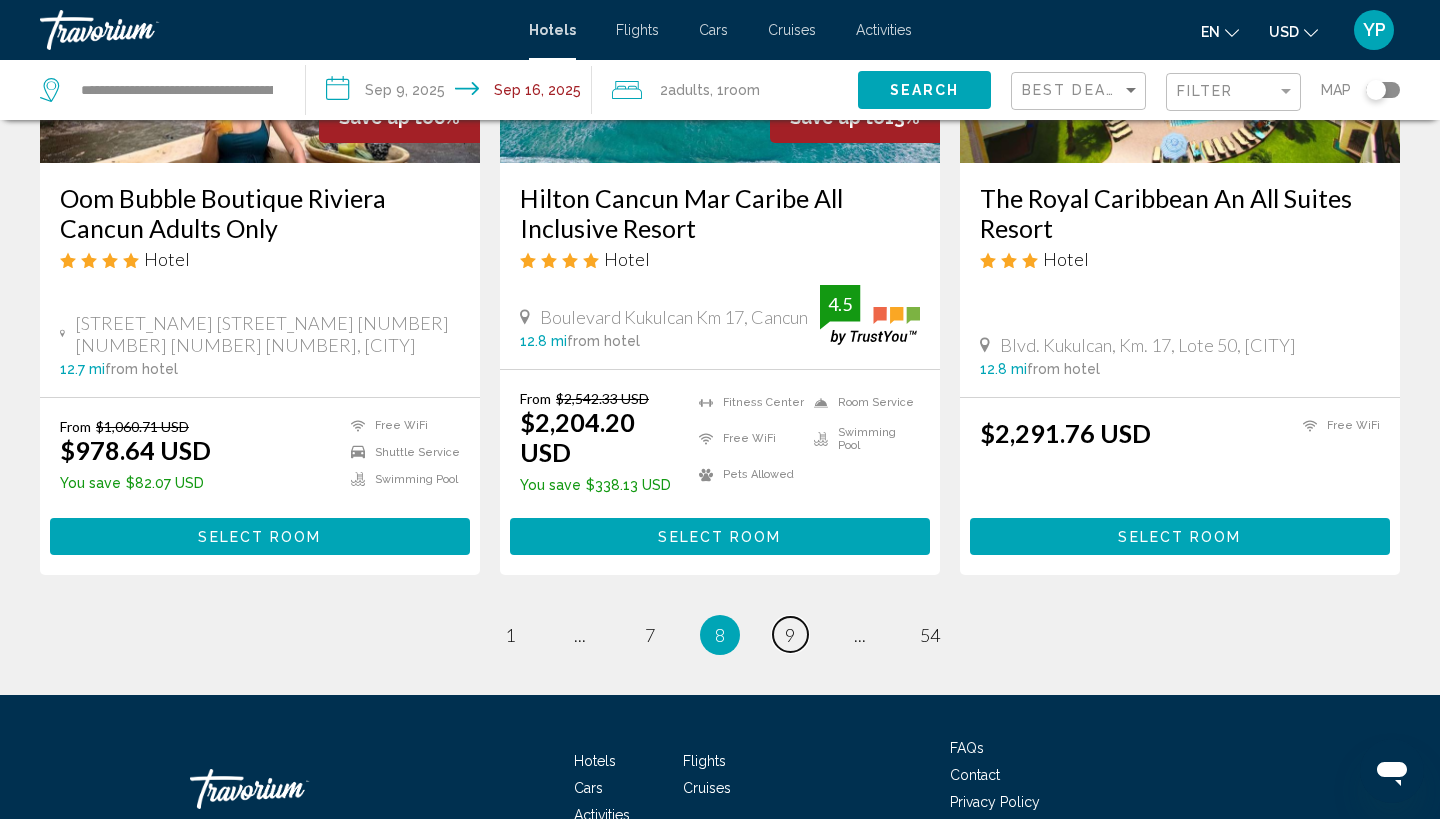 scroll, scrollTop: 2700, scrollLeft: 0, axis: vertical 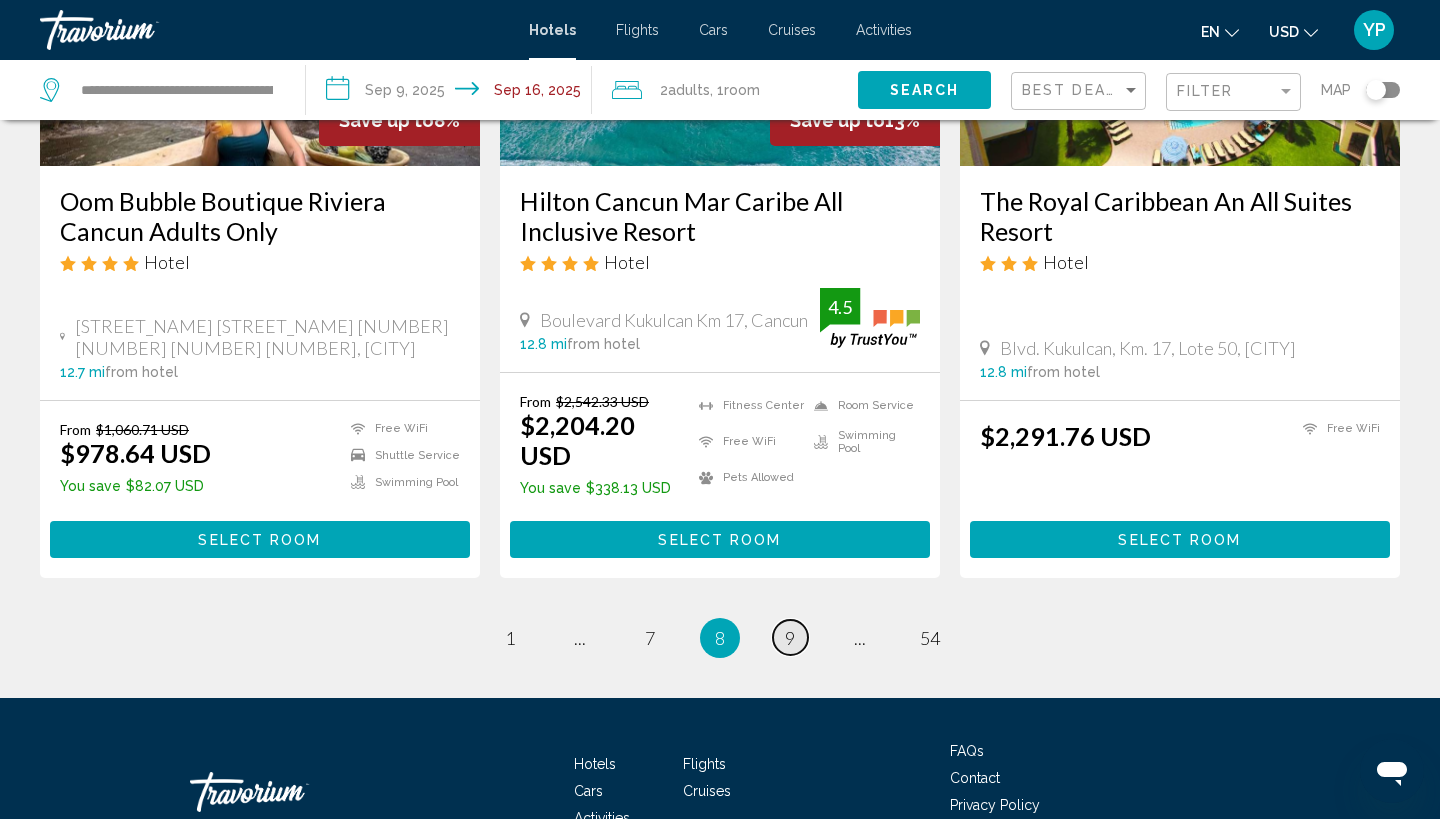 click on "9" at bounding box center (790, 638) 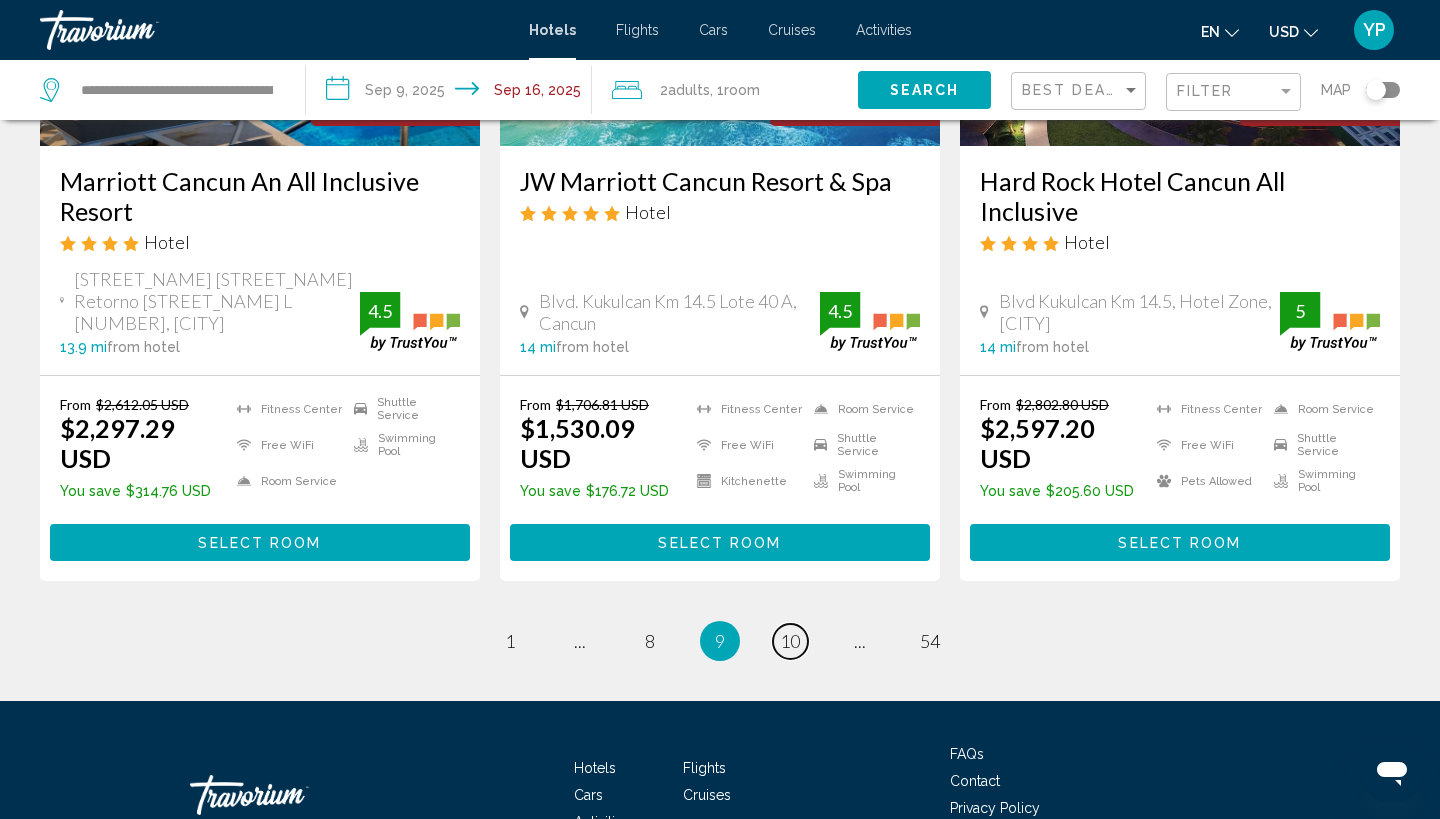scroll, scrollTop: 2722, scrollLeft: 0, axis: vertical 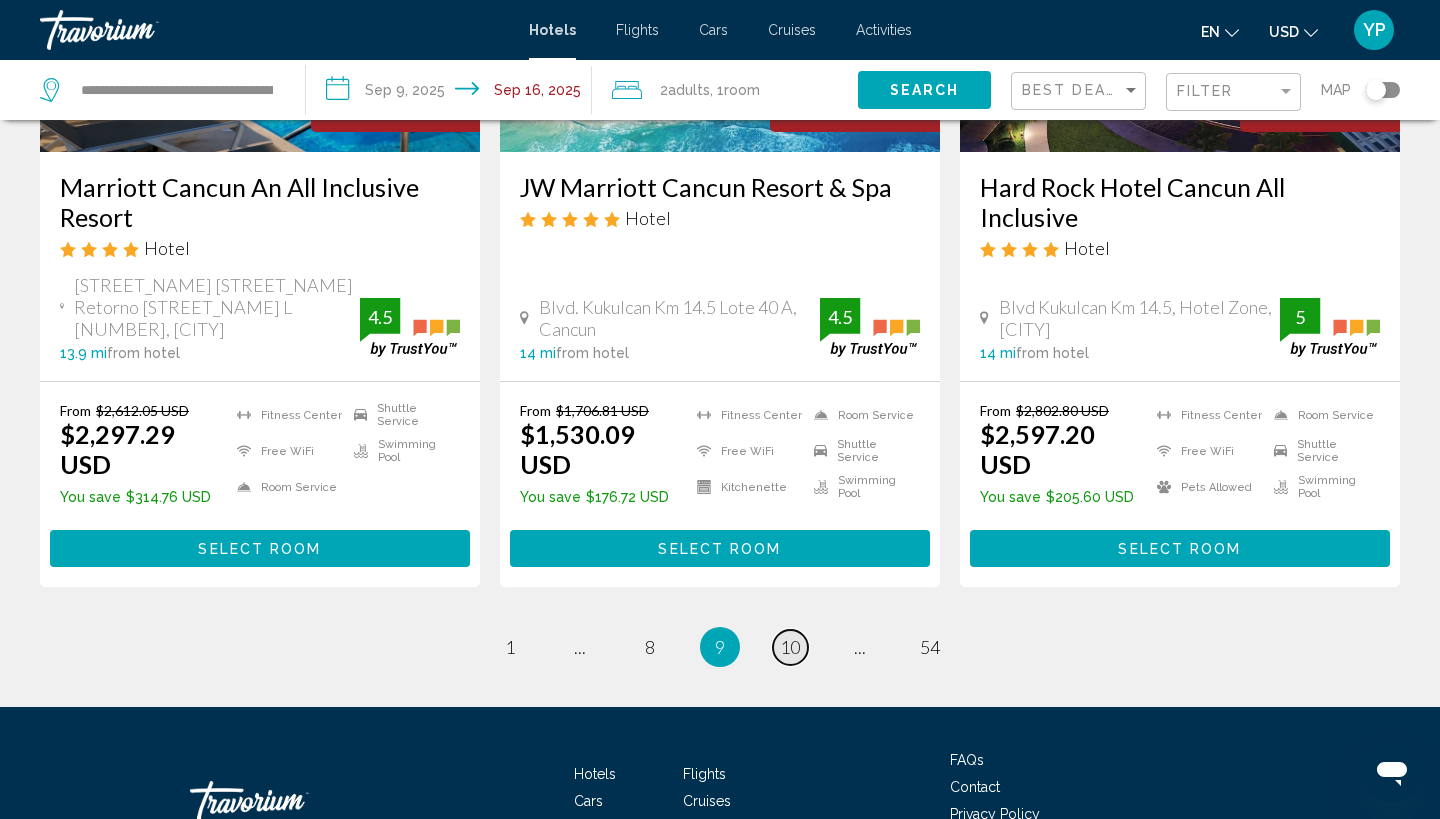 click on "page  10" at bounding box center (790, 647) 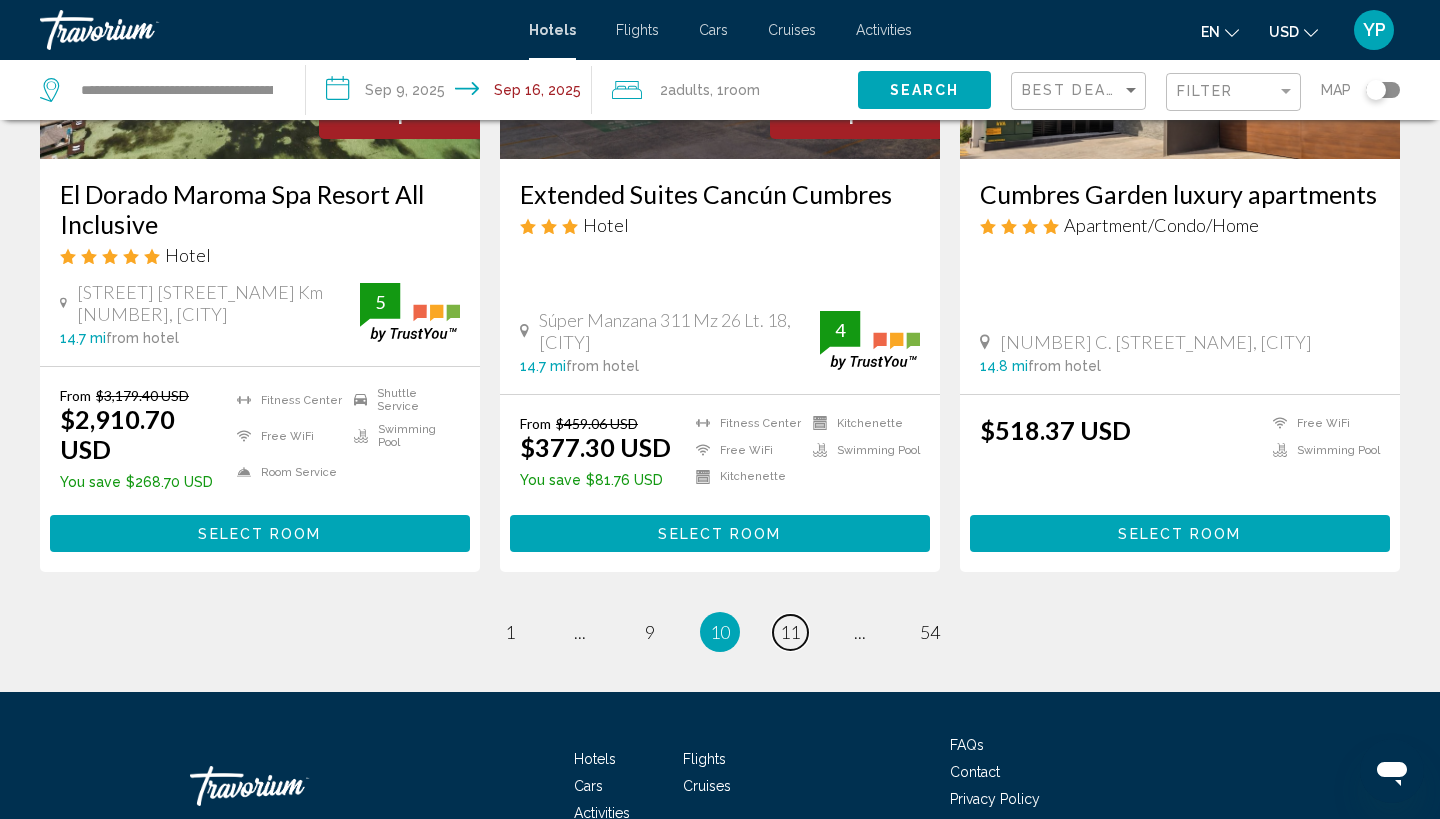 scroll, scrollTop: 2729, scrollLeft: 0, axis: vertical 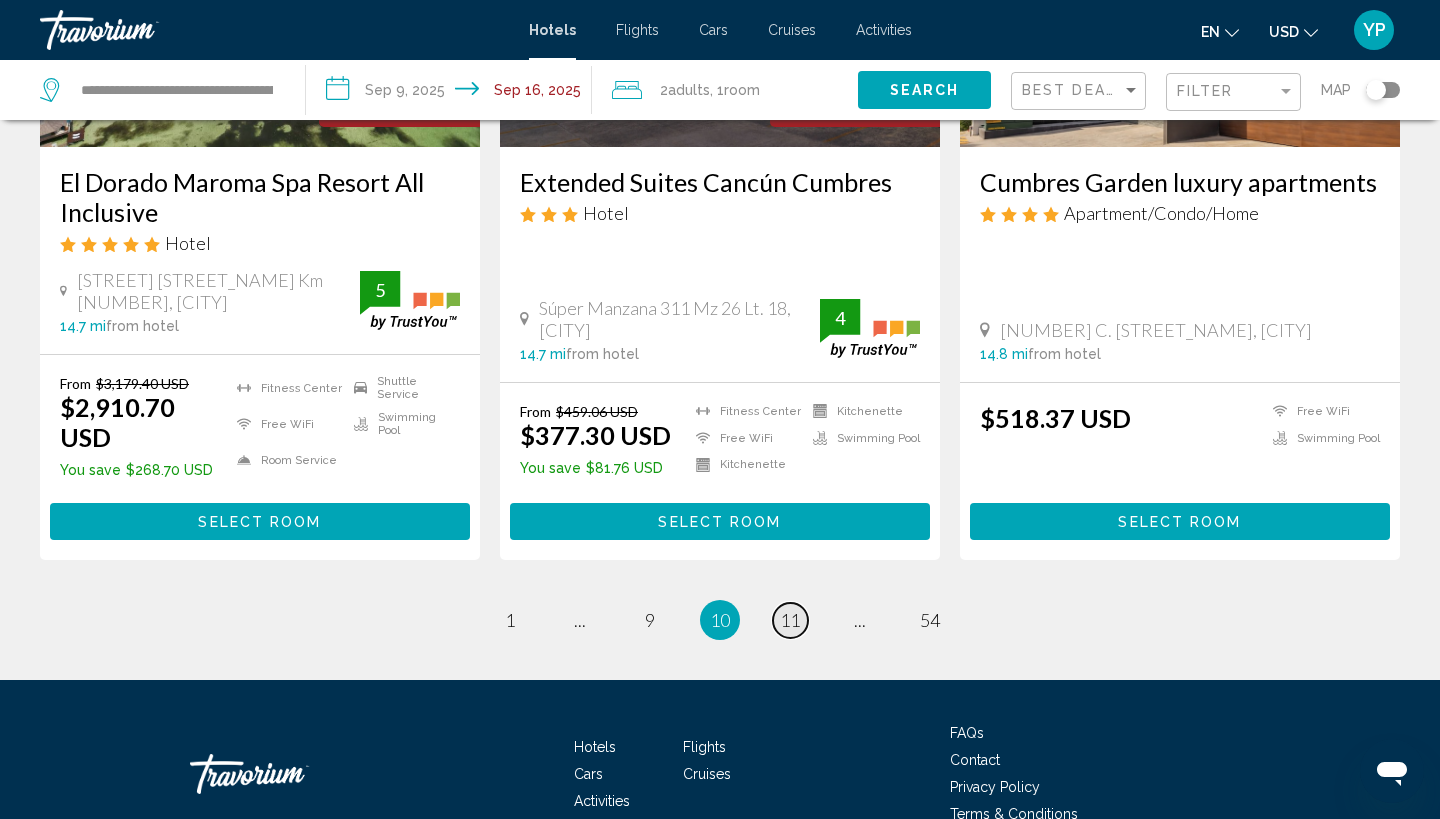 click on "11" at bounding box center (790, 620) 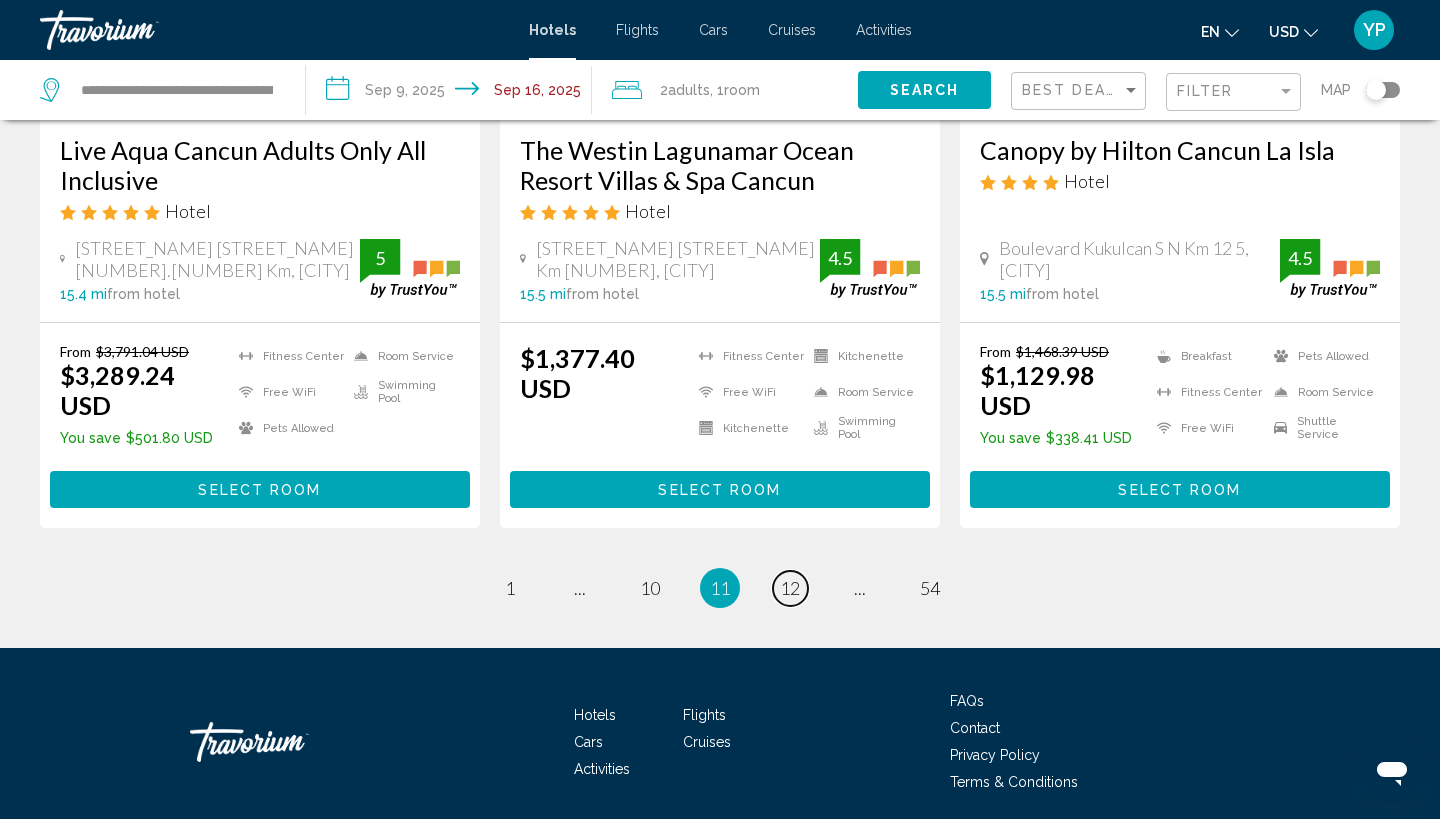 scroll, scrollTop: 2646, scrollLeft: 0, axis: vertical 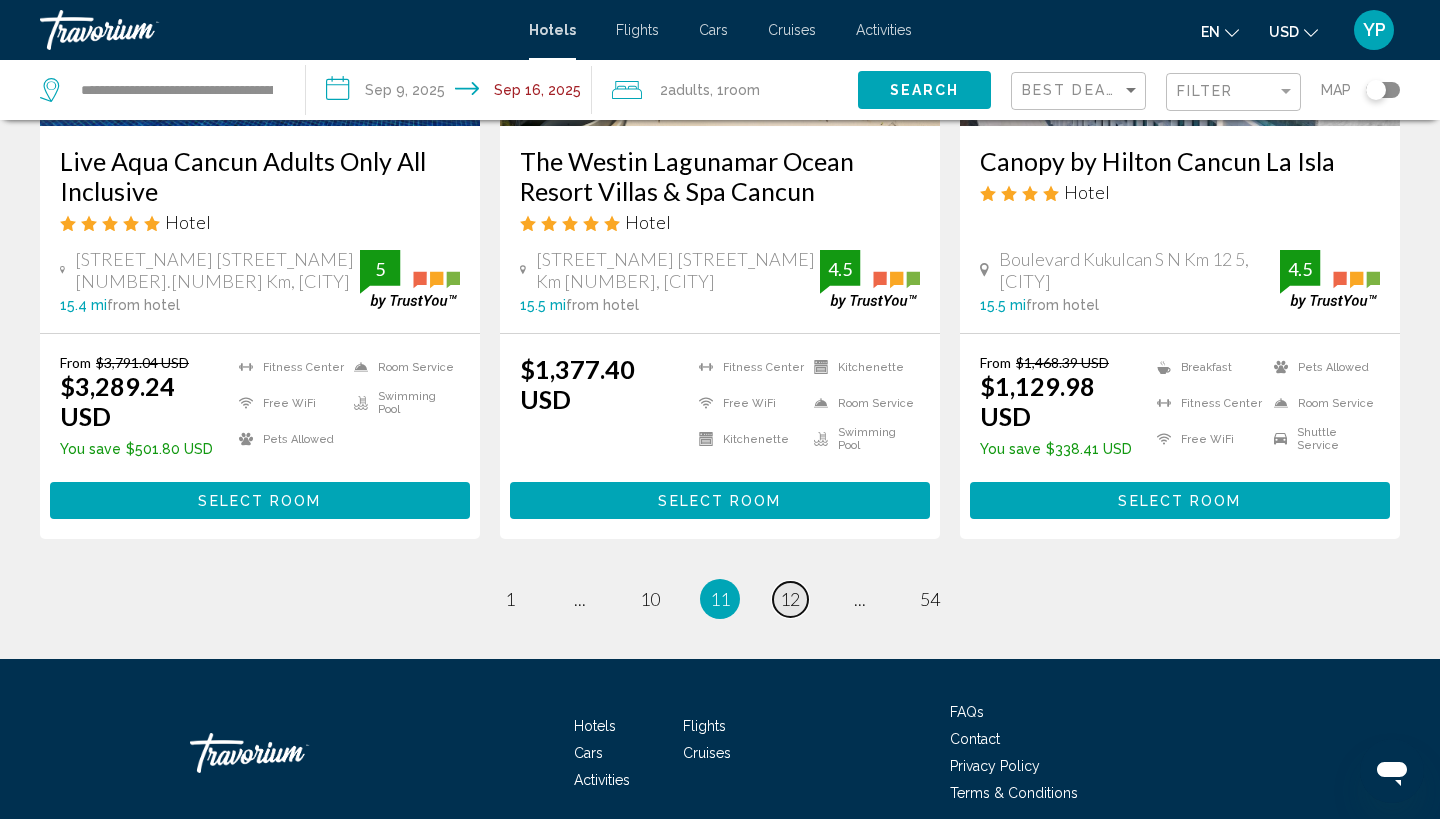 click on "12" at bounding box center (790, 599) 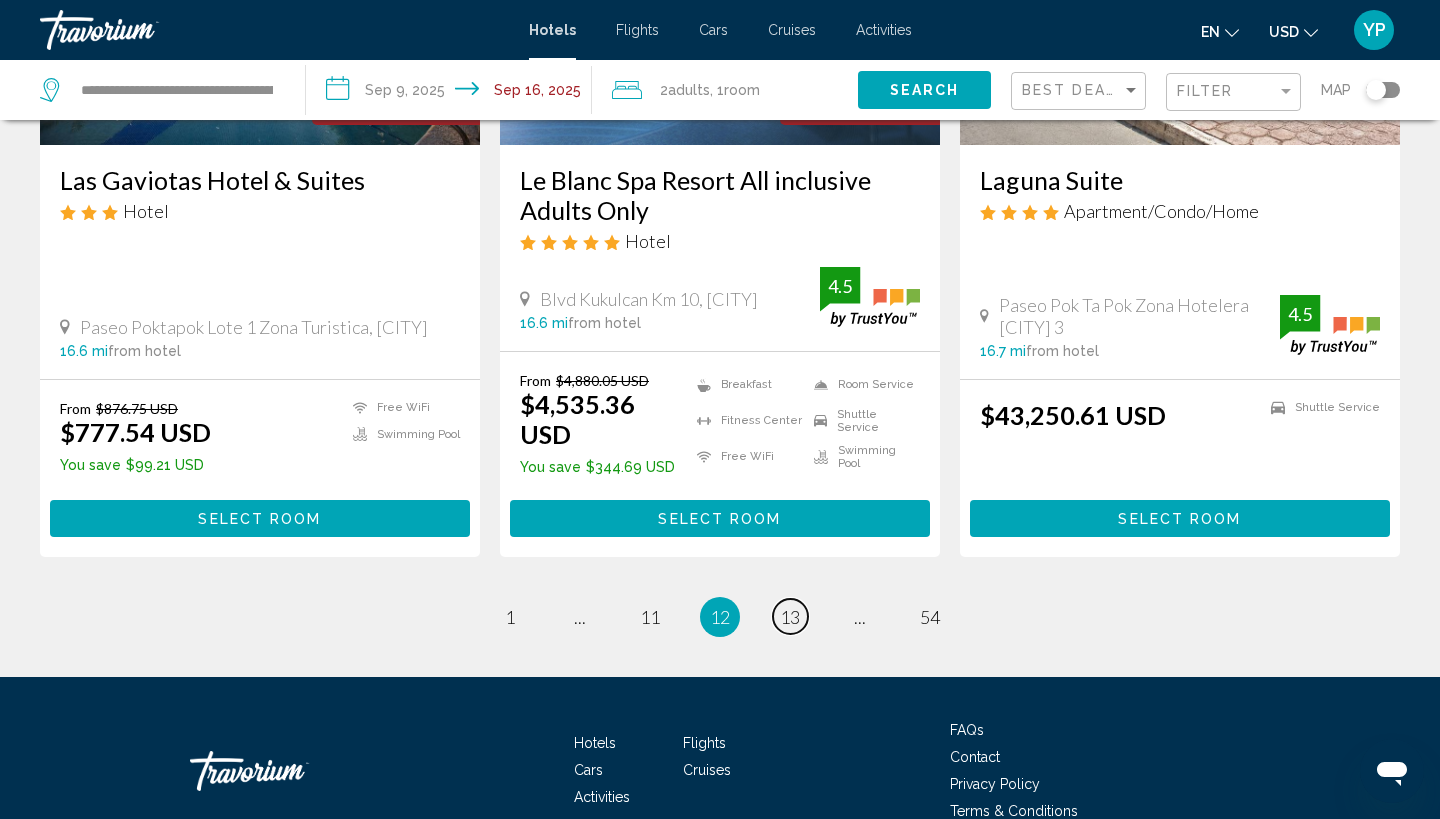 scroll, scrollTop: 2646, scrollLeft: 0, axis: vertical 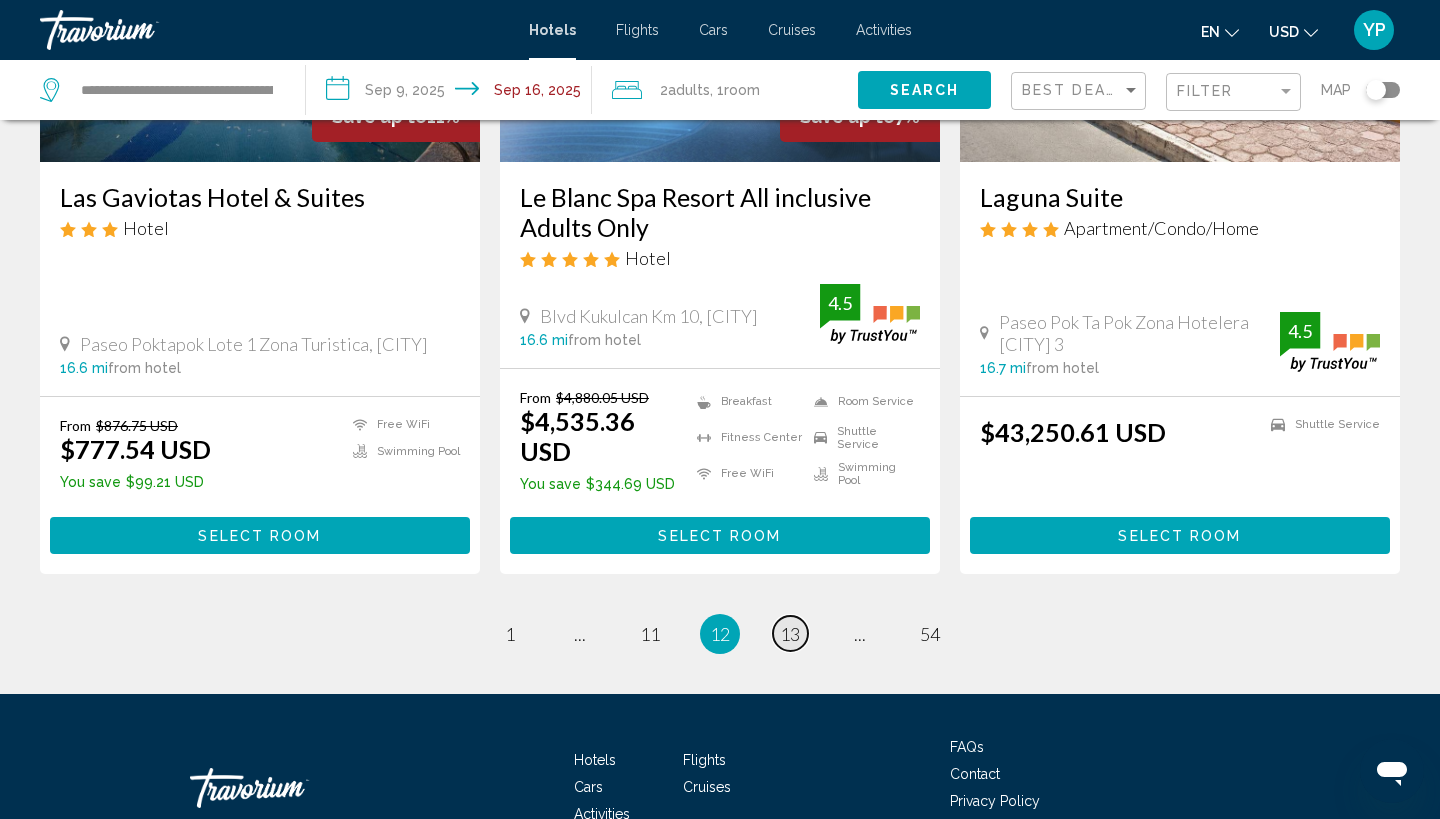 click on "13" at bounding box center (790, 634) 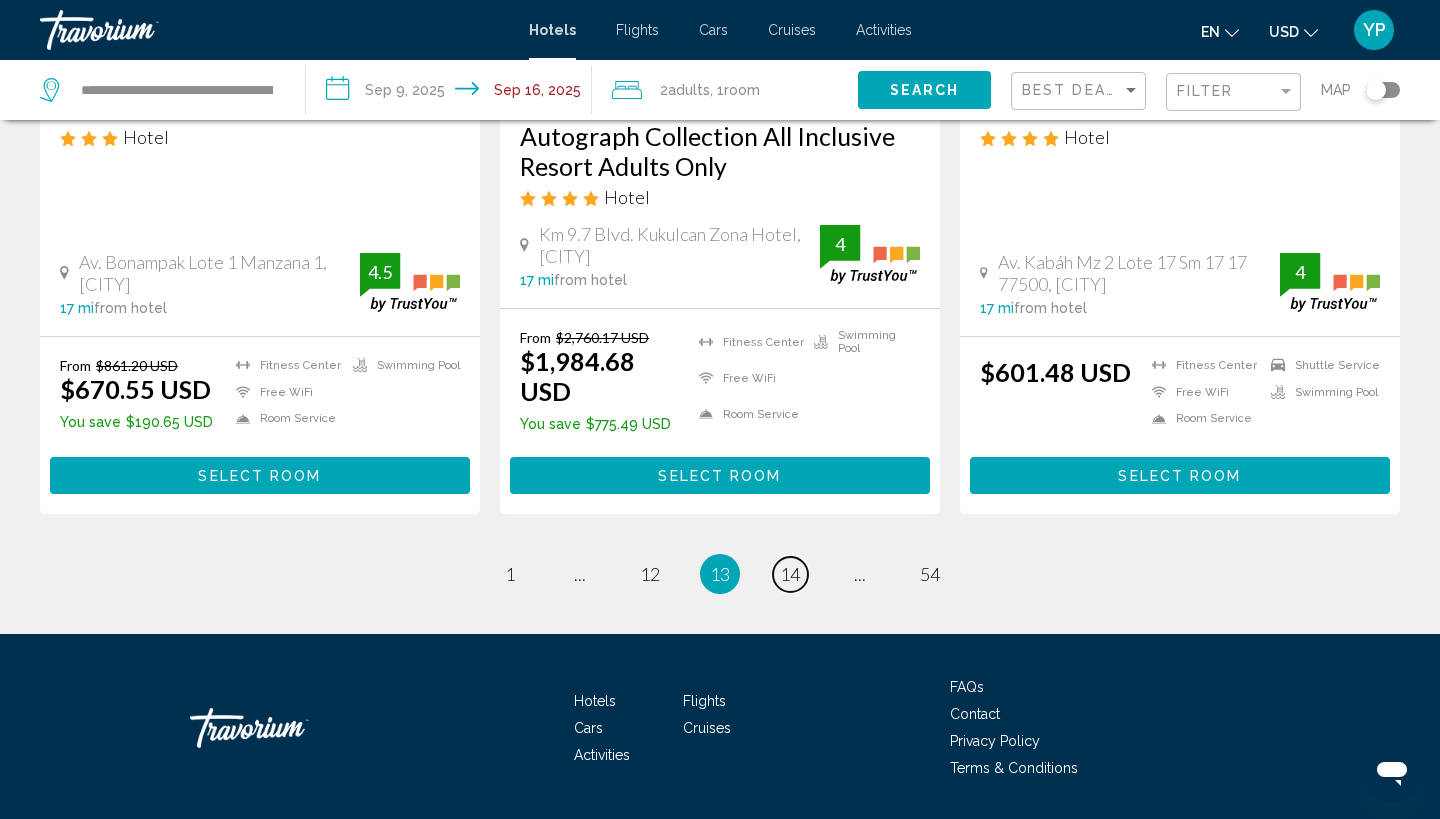 scroll, scrollTop: 2686, scrollLeft: 0, axis: vertical 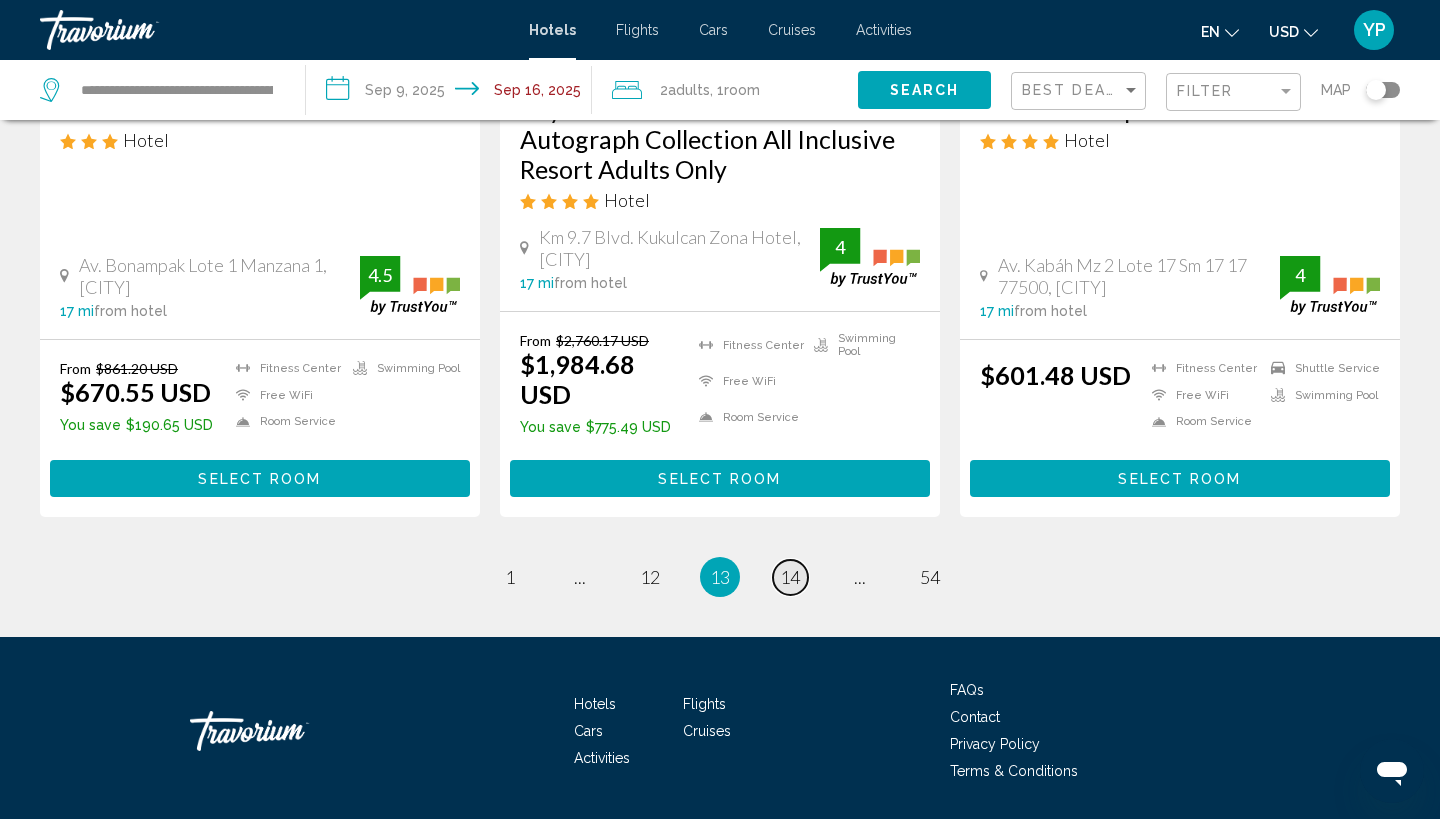 click on "14" at bounding box center (790, 577) 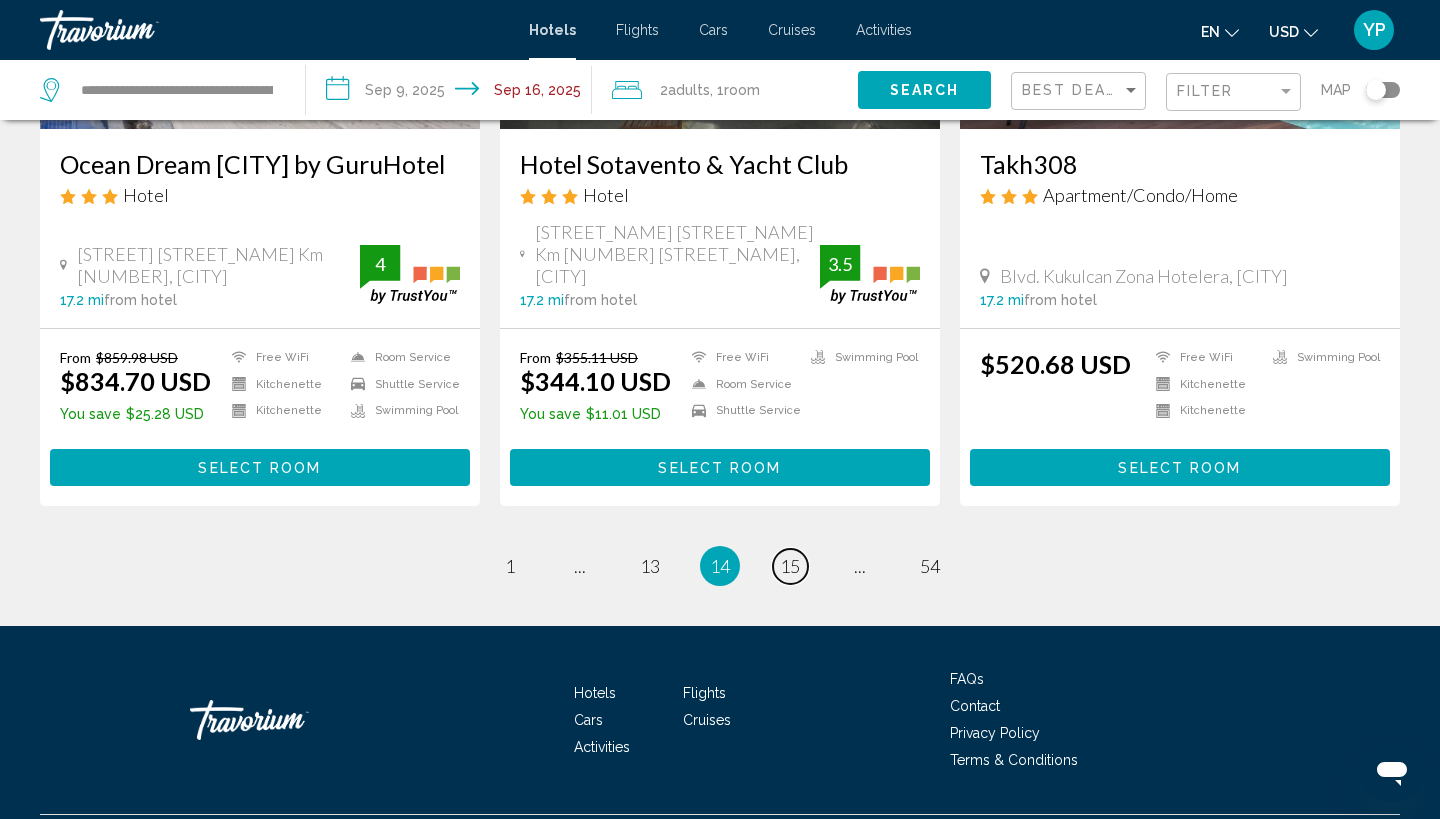 scroll, scrollTop: 2614, scrollLeft: 0, axis: vertical 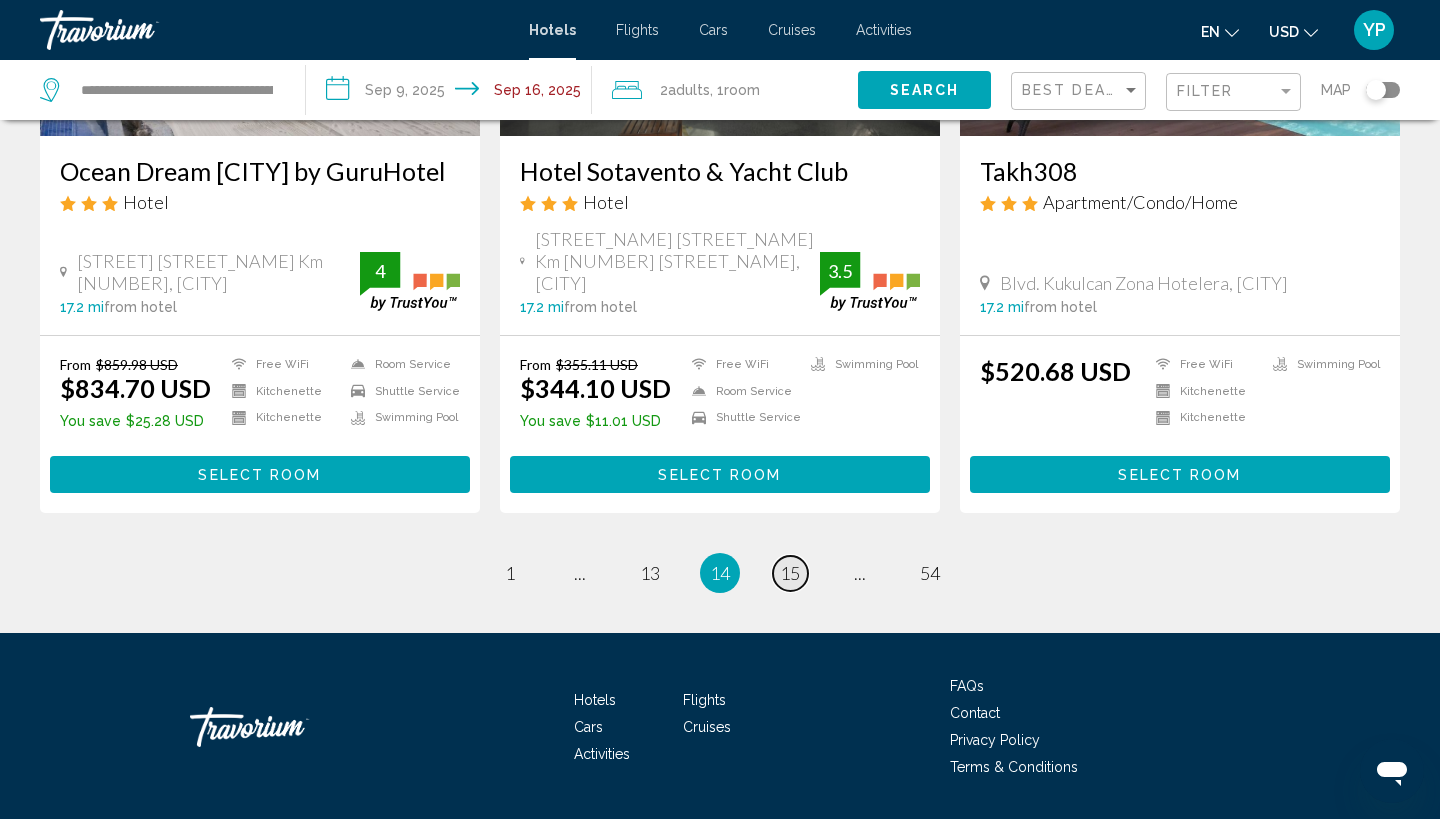 click on "15" at bounding box center [790, 573] 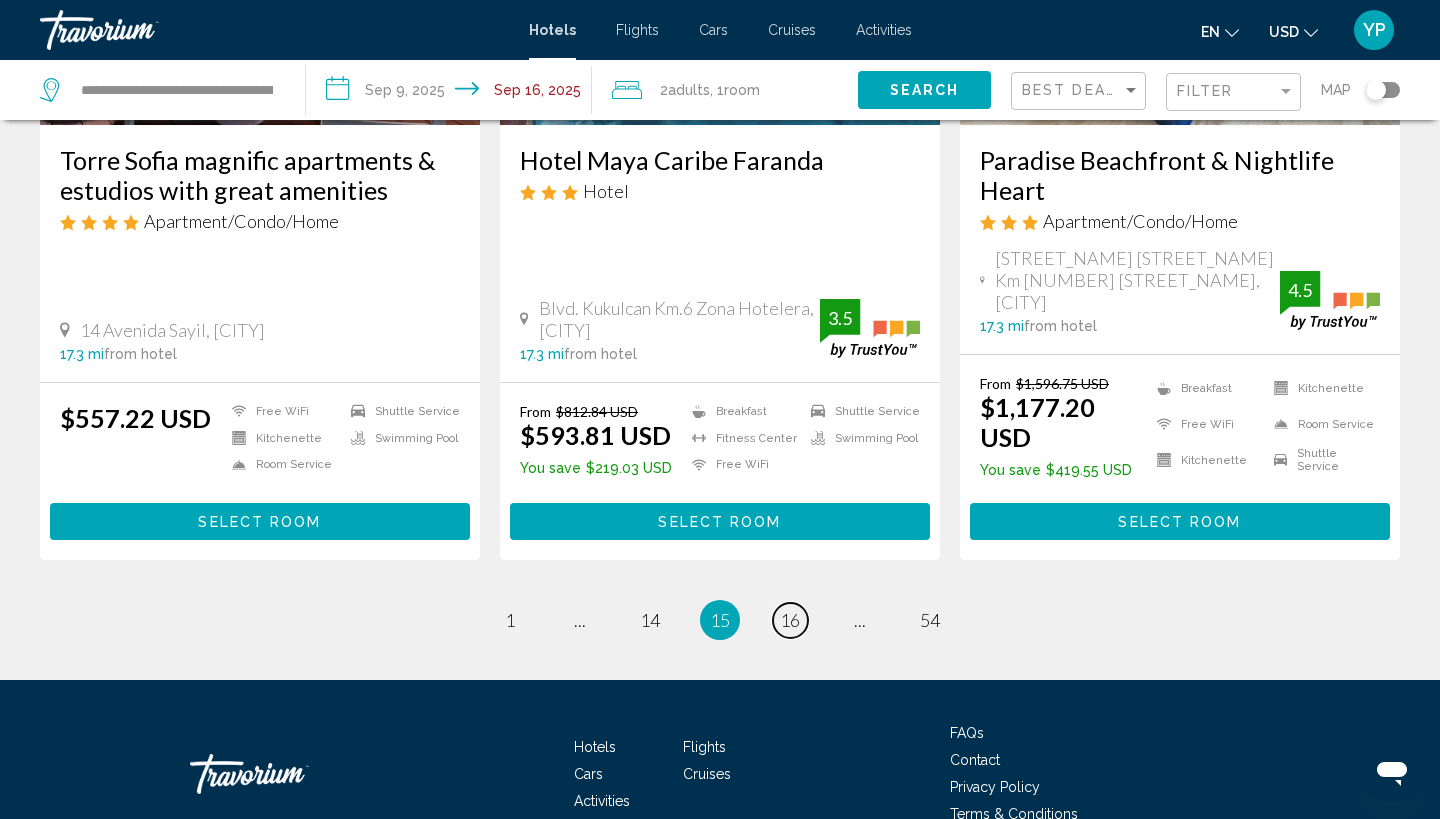 scroll, scrollTop: 2586, scrollLeft: 0, axis: vertical 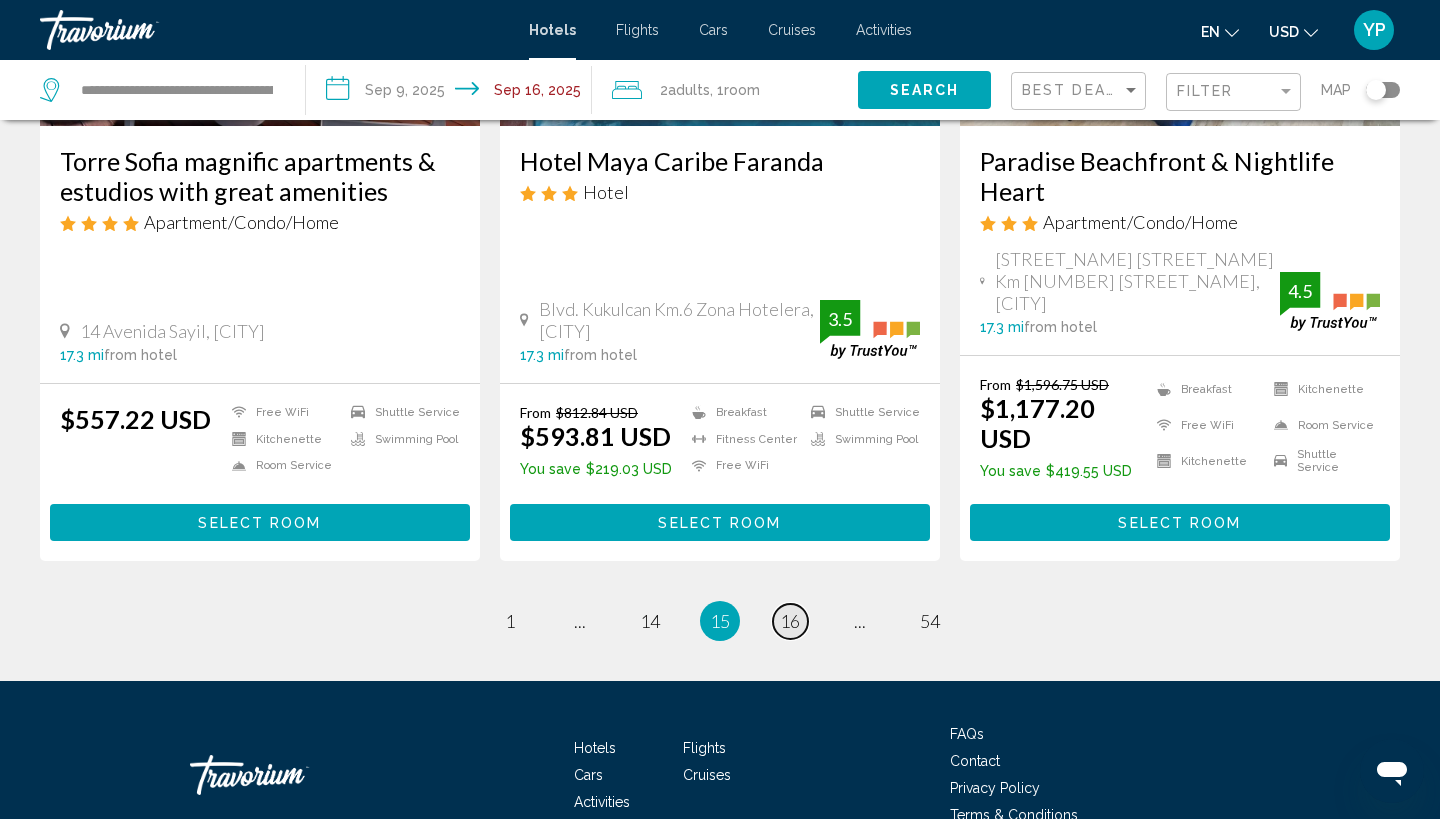 click on "page  16" at bounding box center [790, 621] 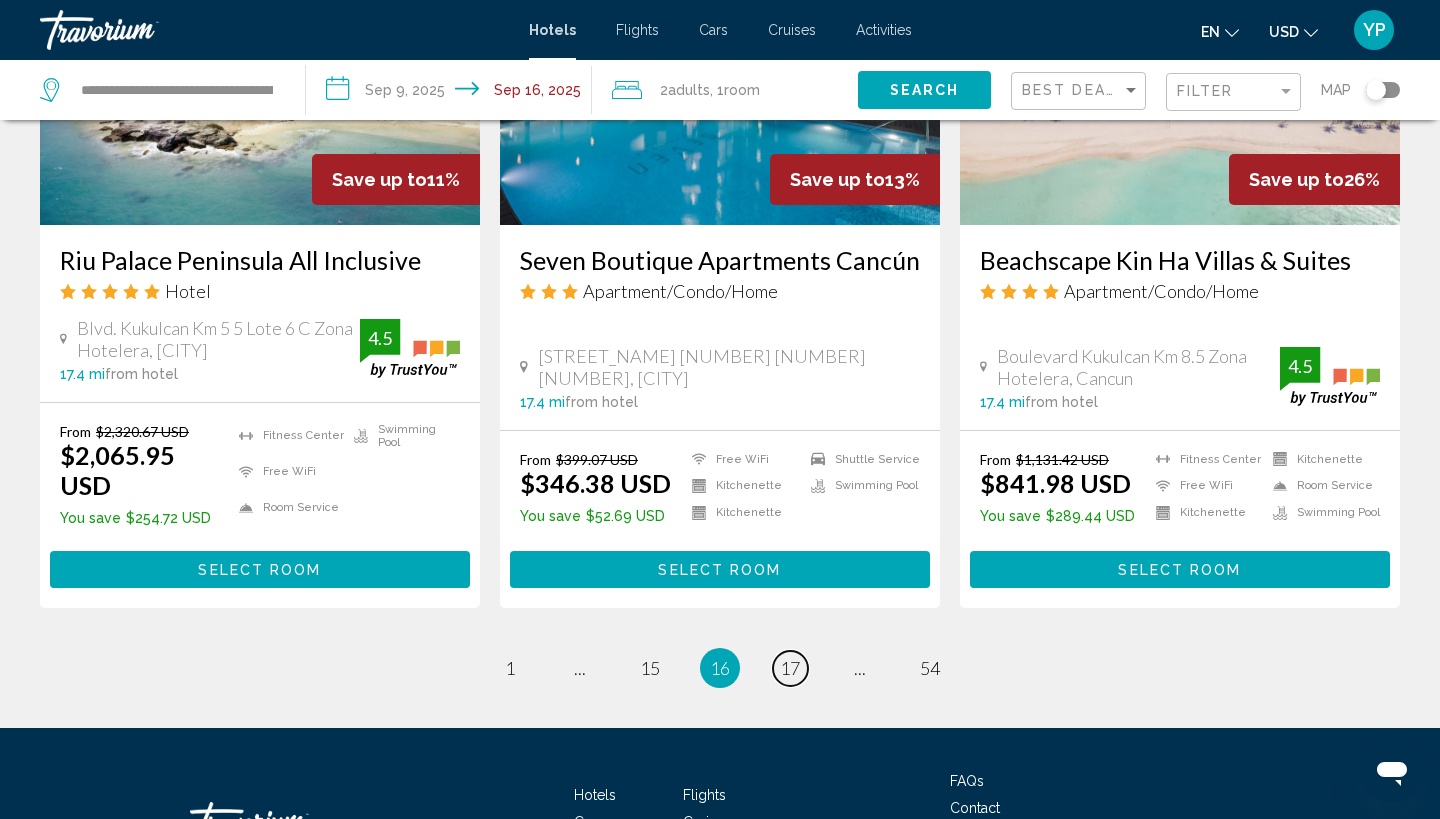 scroll, scrollTop: 2592, scrollLeft: 0, axis: vertical 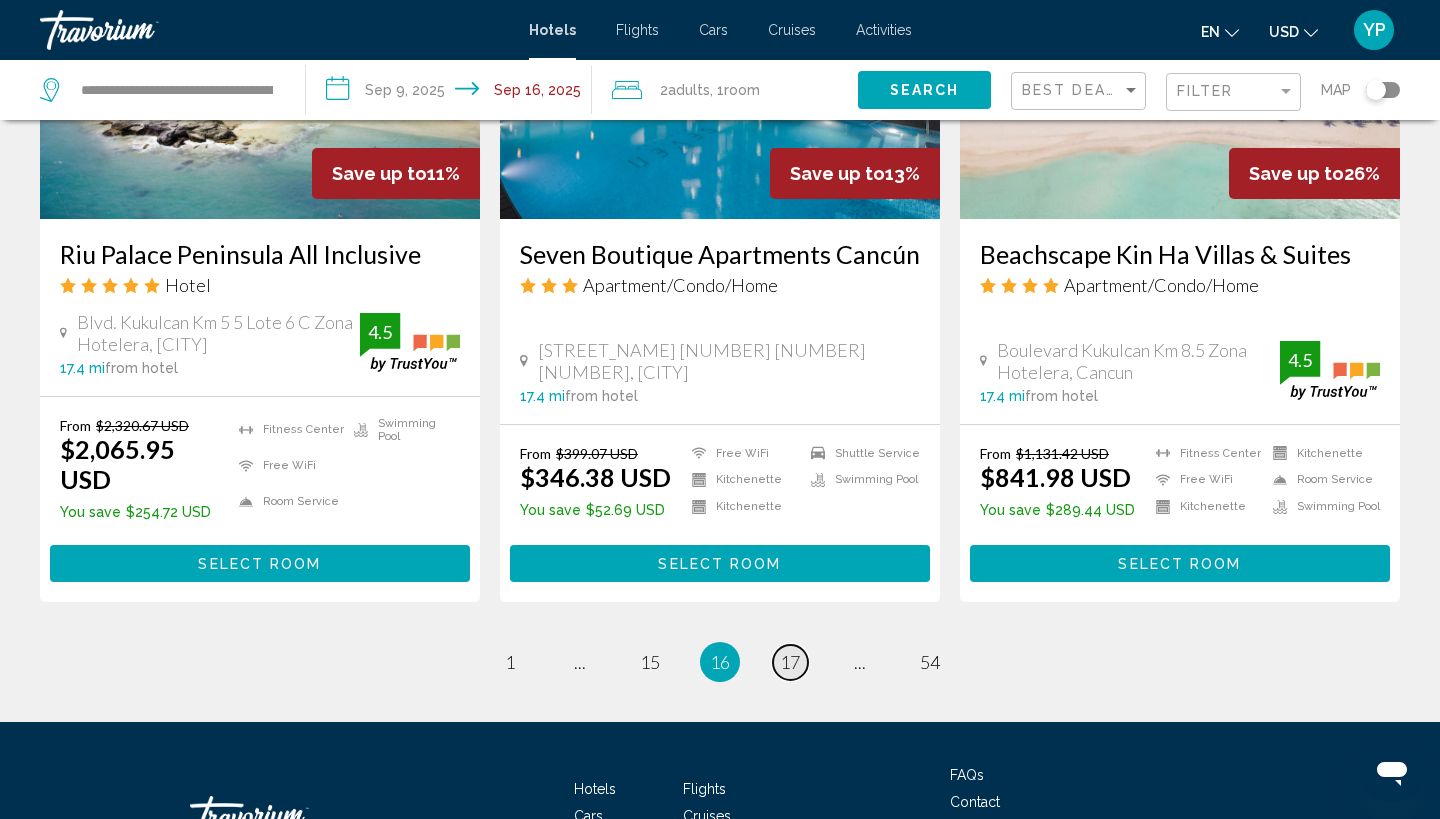 click on "17" at bounding box center (790, 662) 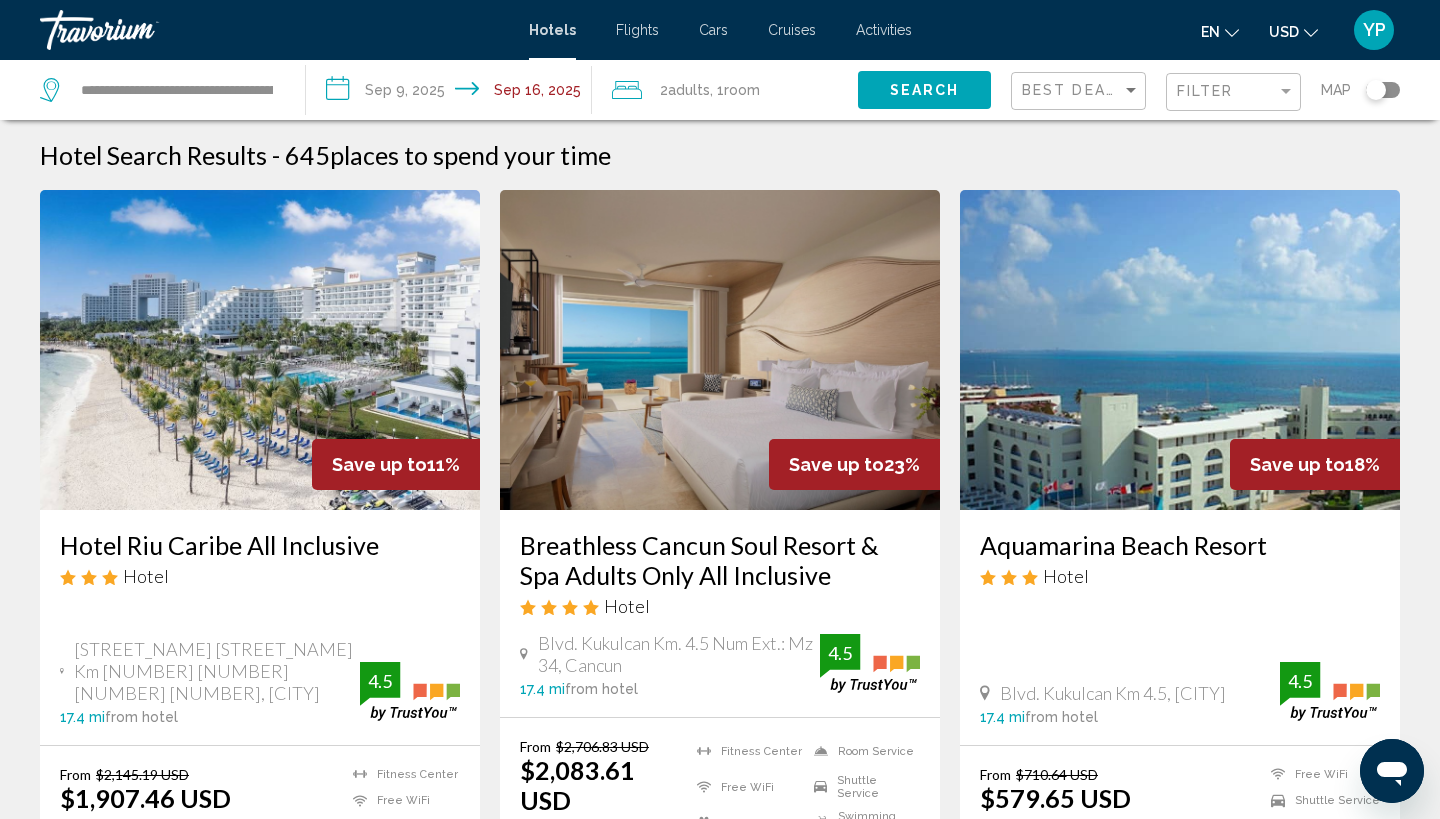 click at bounding box center [720, 350] 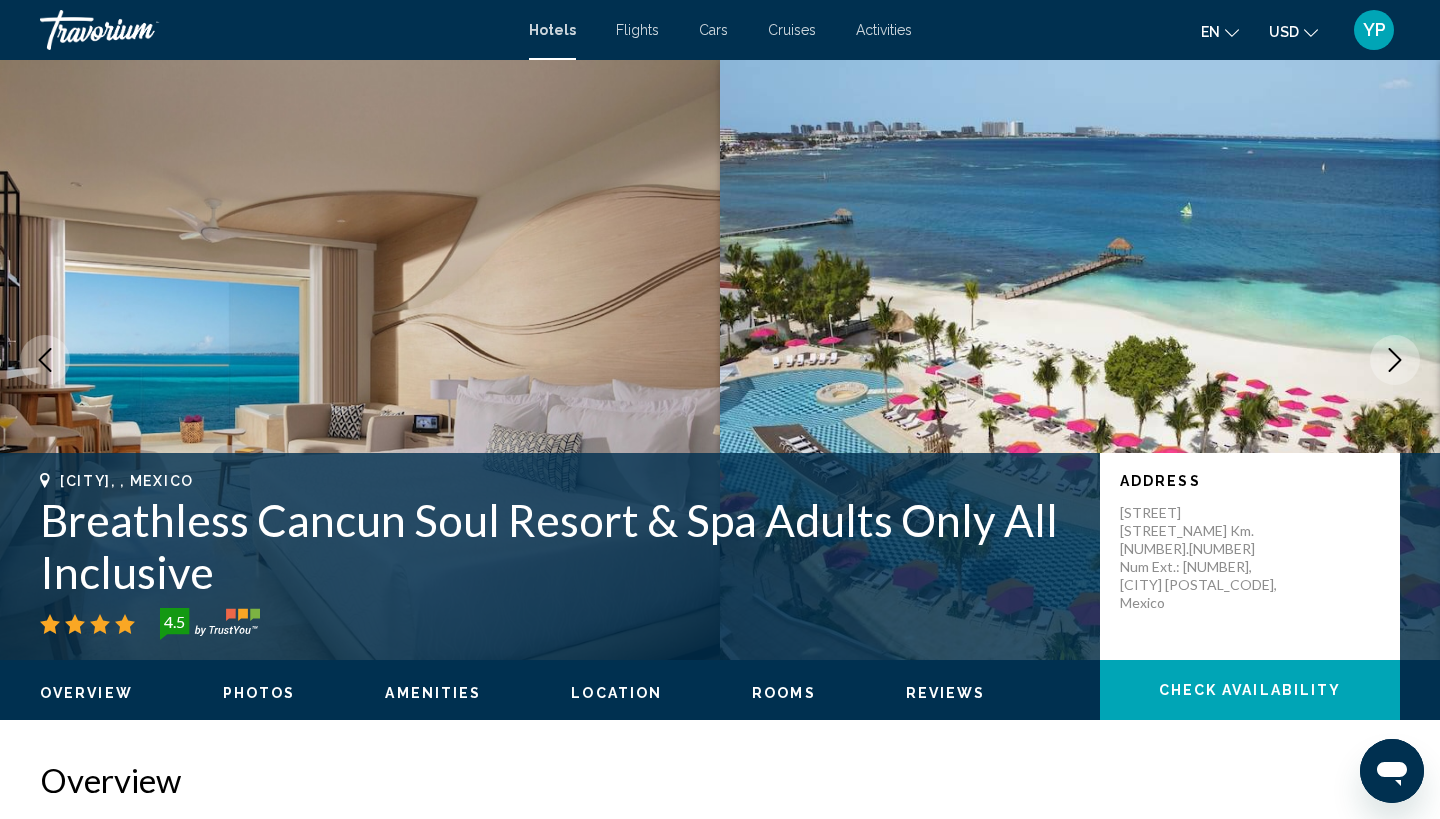 click on "Check Availability" 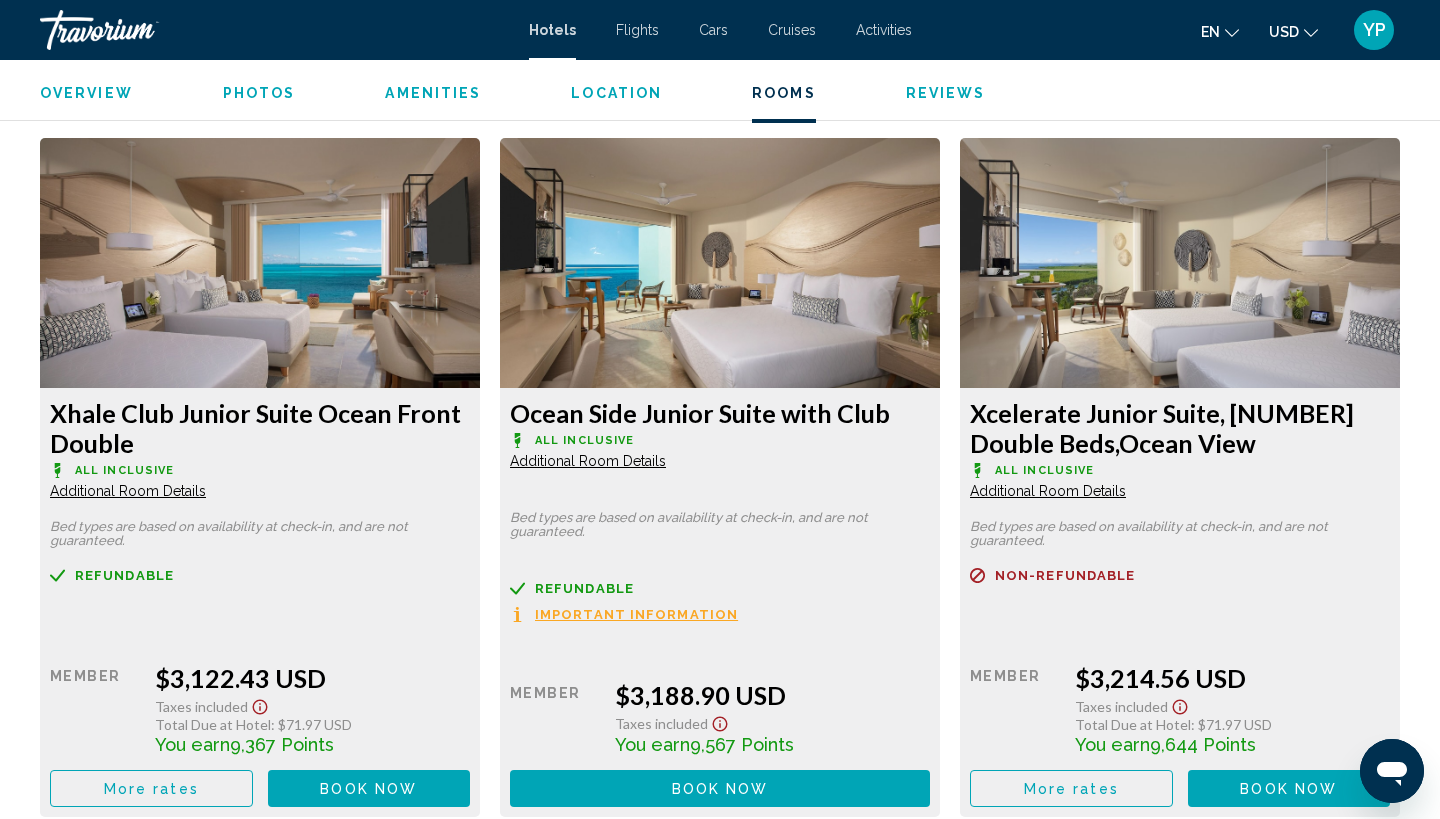 scroll, scrollTop: 6260, scrollLeft: 0, axis: vertical 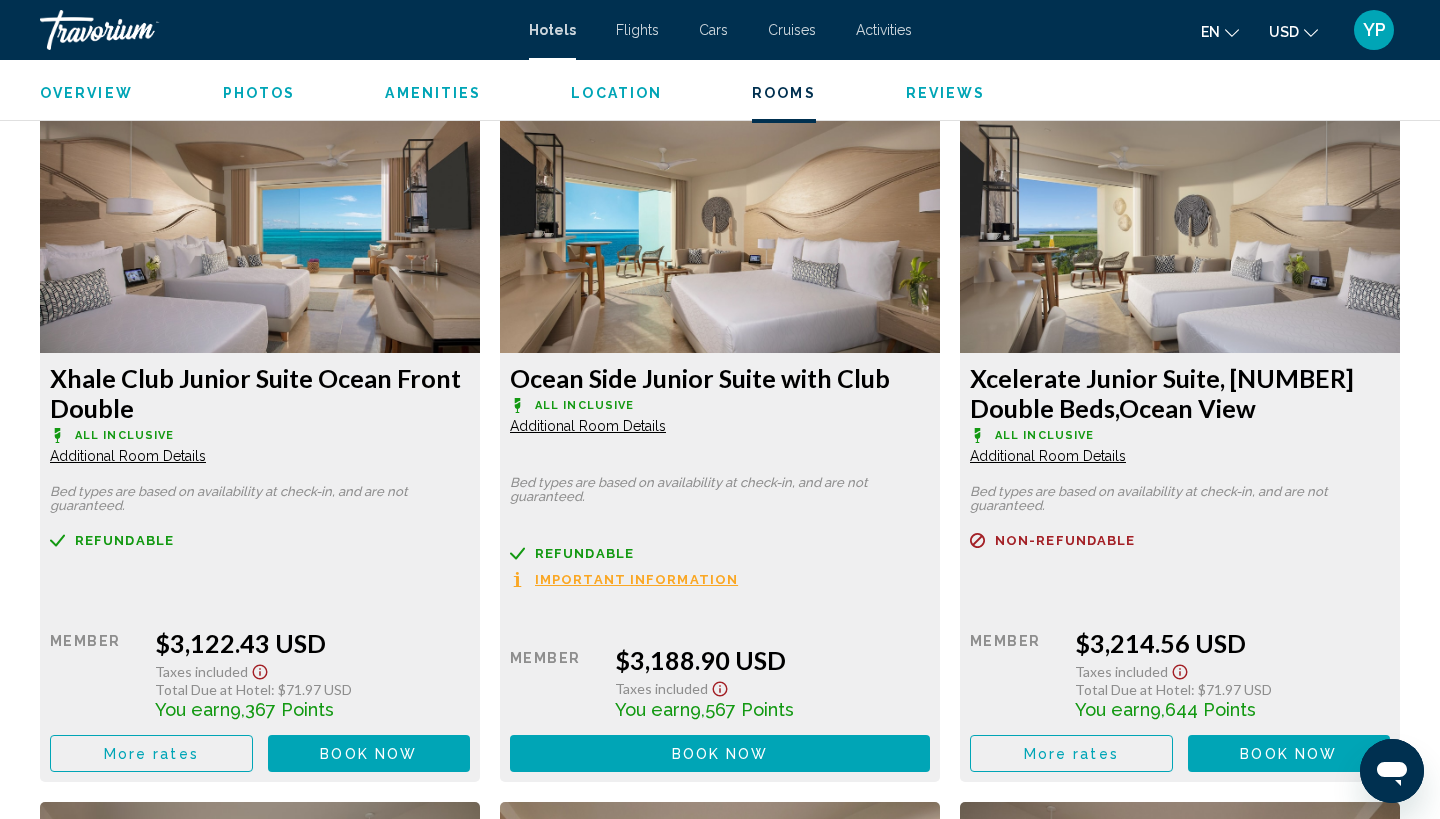 click at bounding box center [260, -3303] 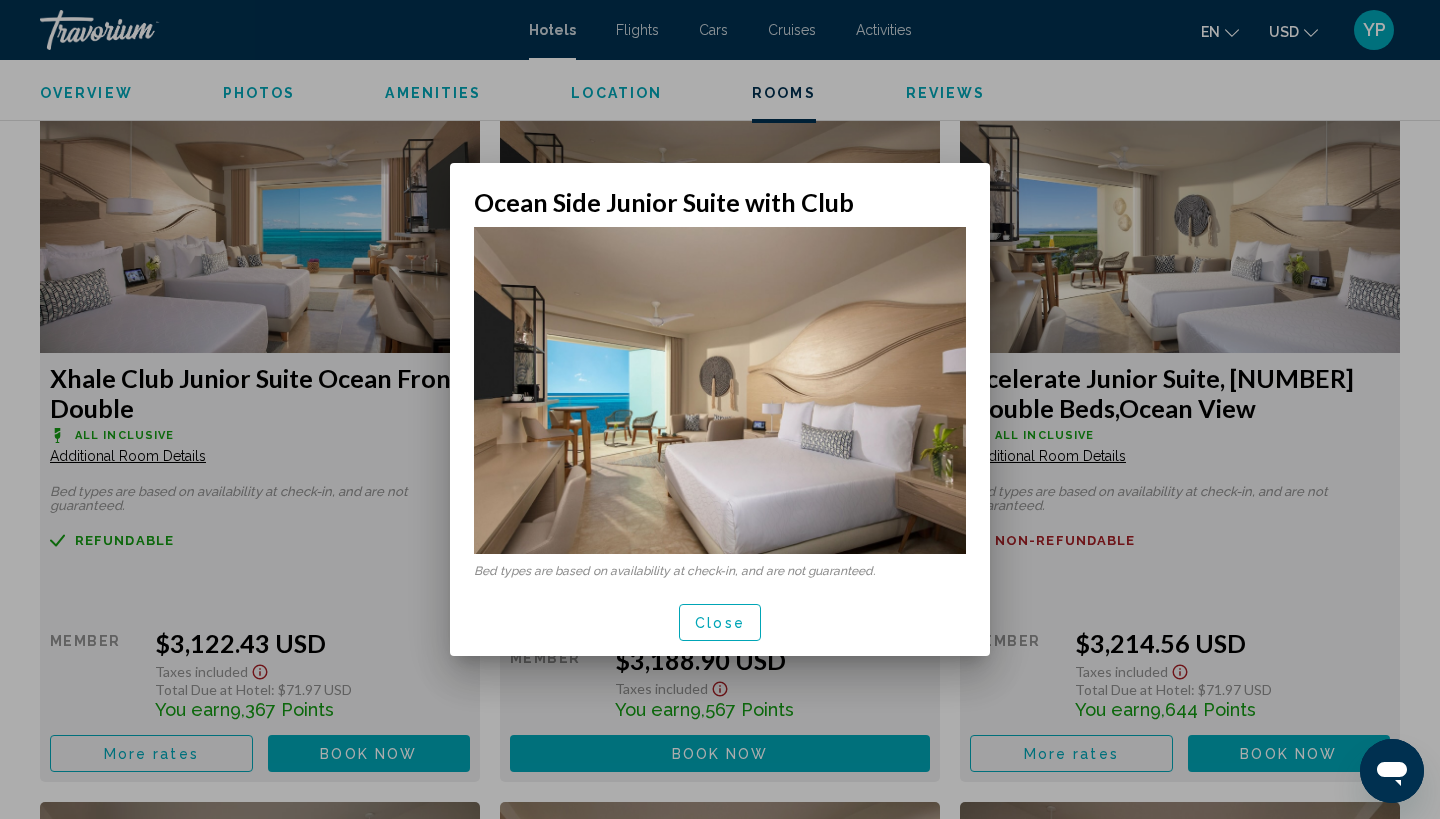scroll, scrollTop: 0, scrollLeft: 0, axis: both 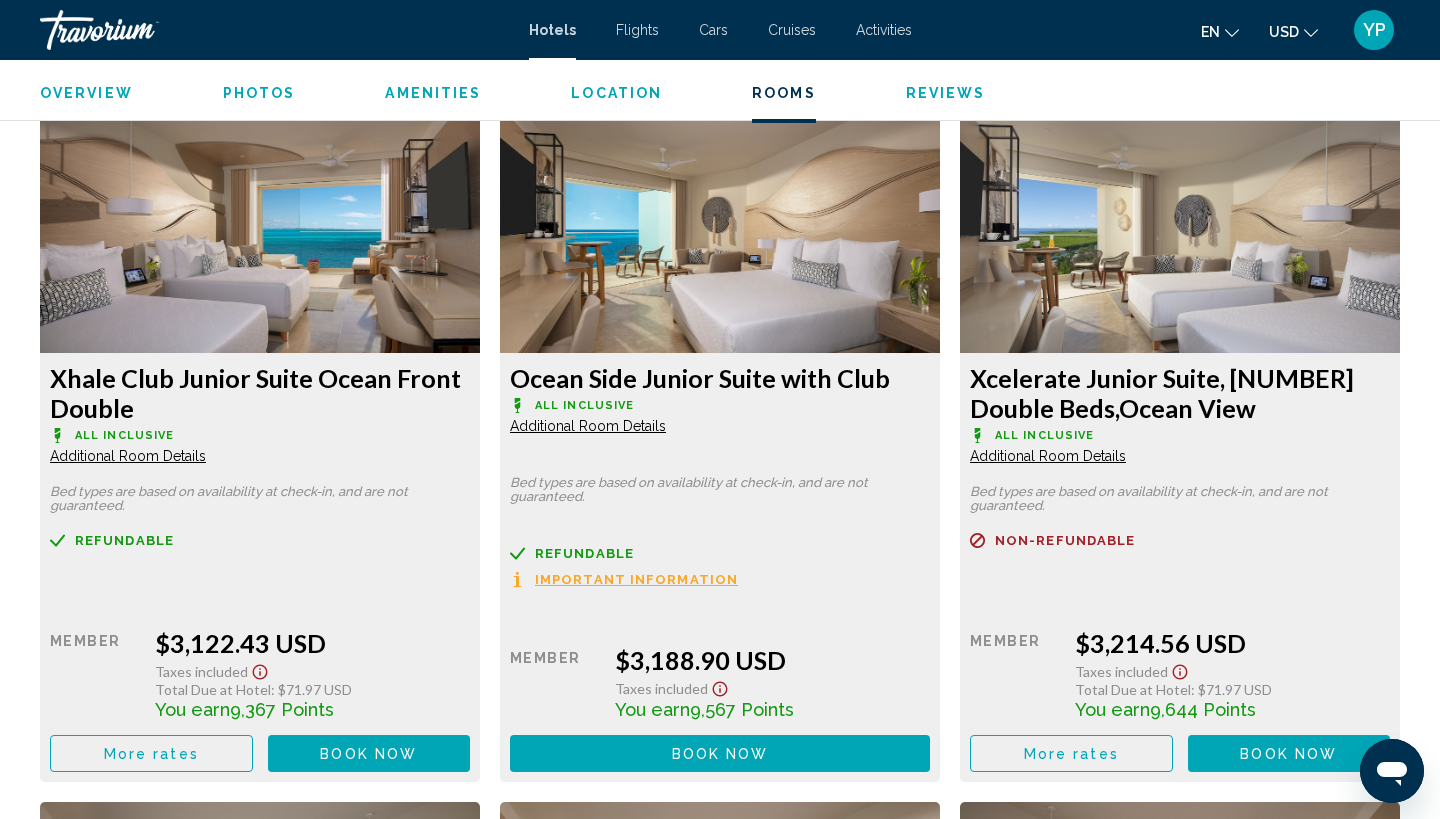 click on "Reviews" at bounding box center (946, 93) 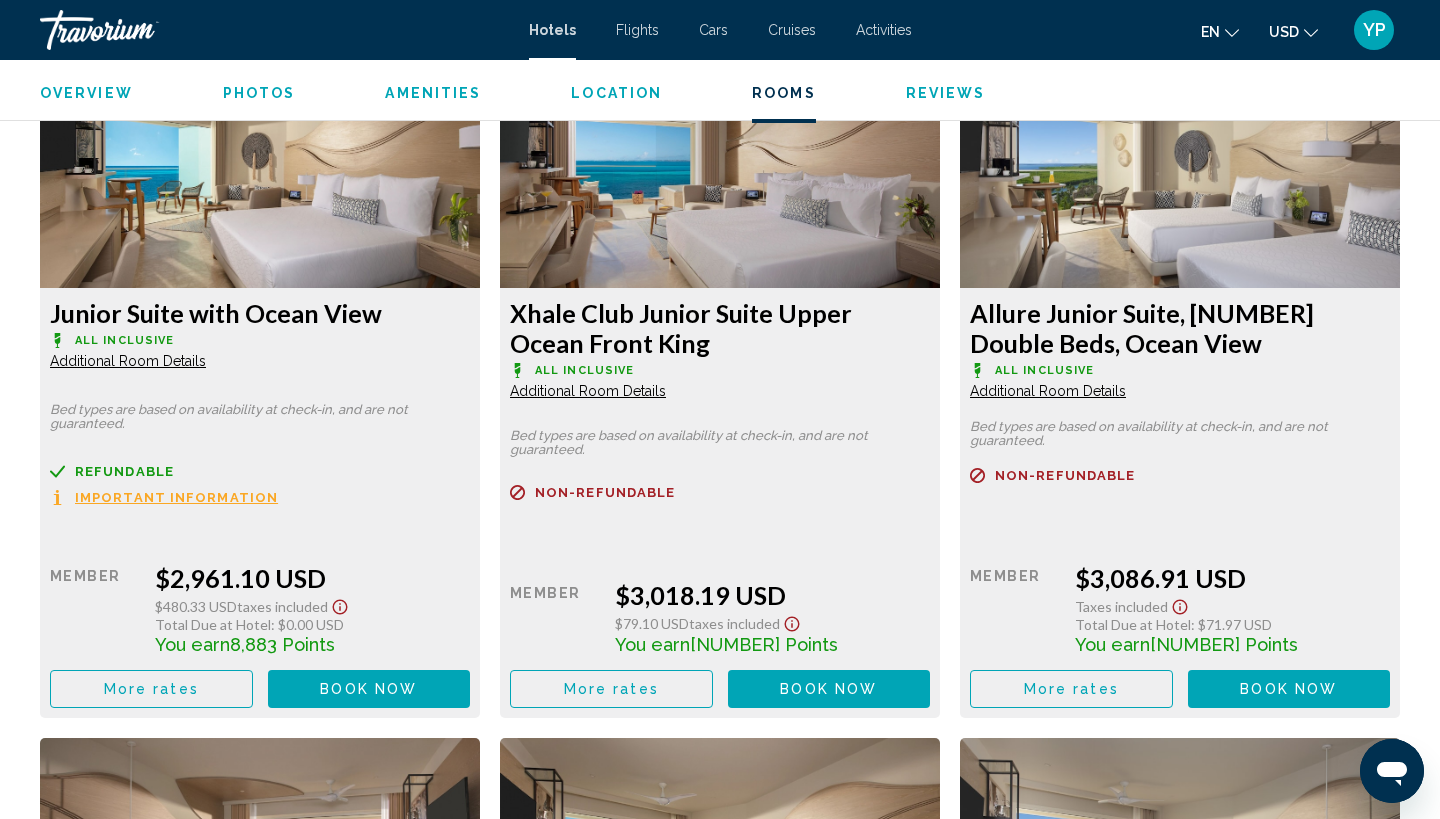 scroll, scrollTop: 5648, scrollLeft: 0, axis: vertical 